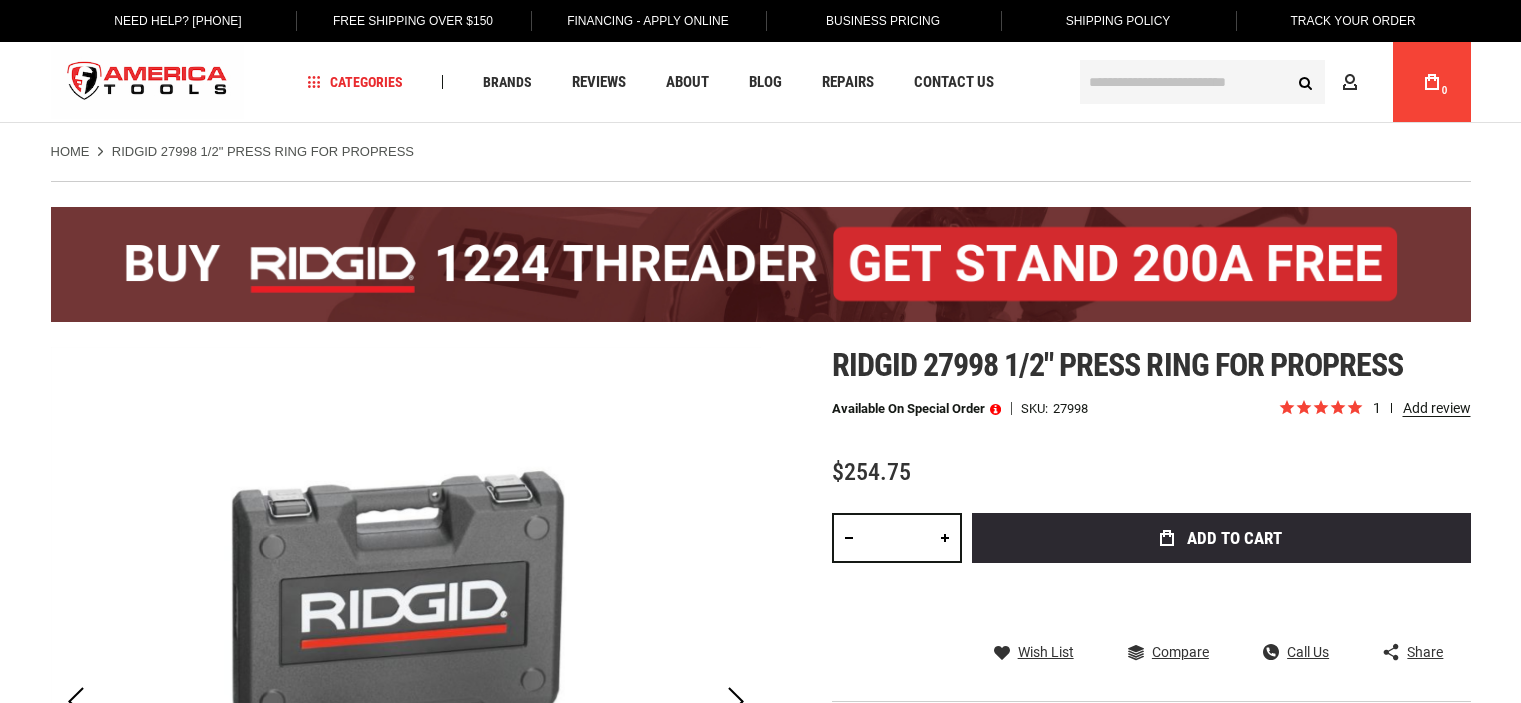 scroll, scrollTop: 0, scrollLeft: 0, axis: both 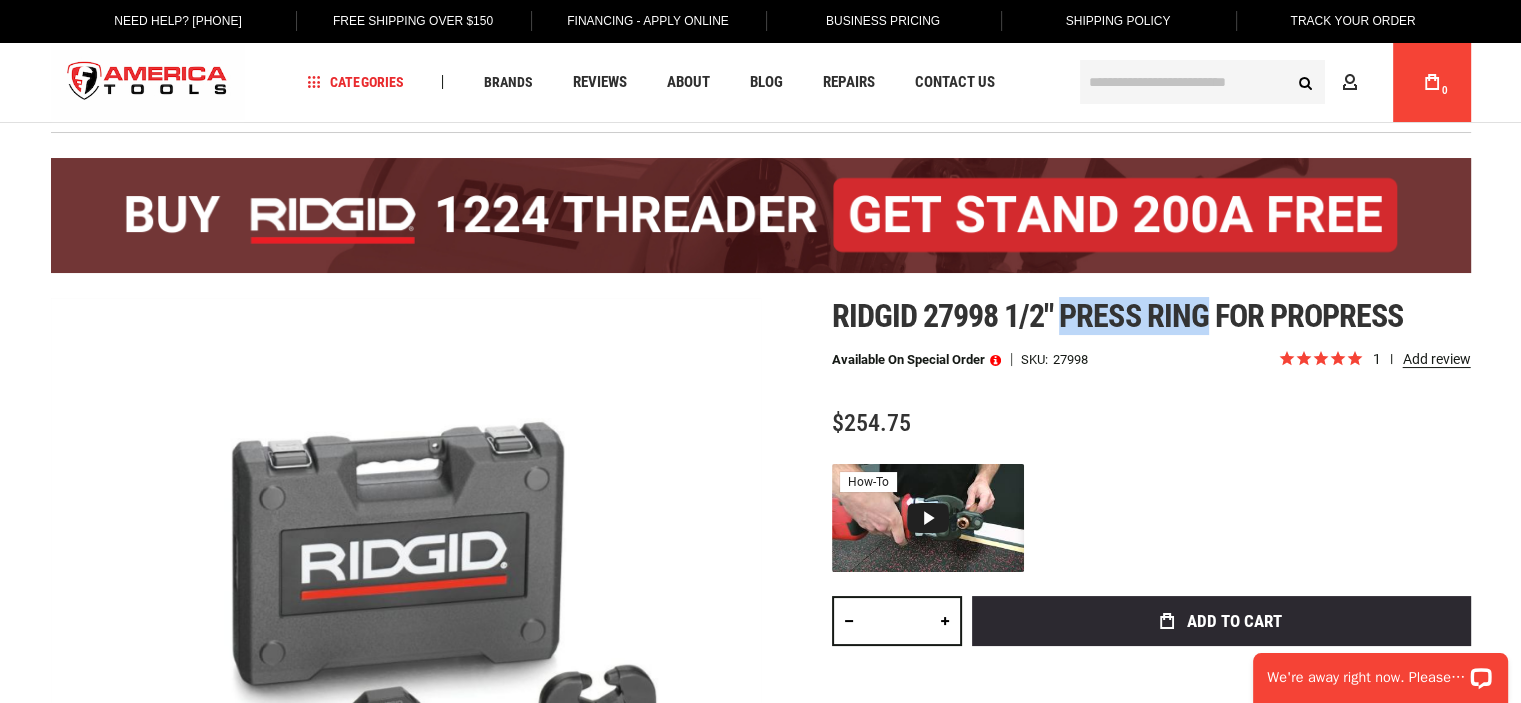 drag, startPoint x: 1062, startPoint y: 325, endPoint x: 1205, endPoint y: 306, distance: 144.25671 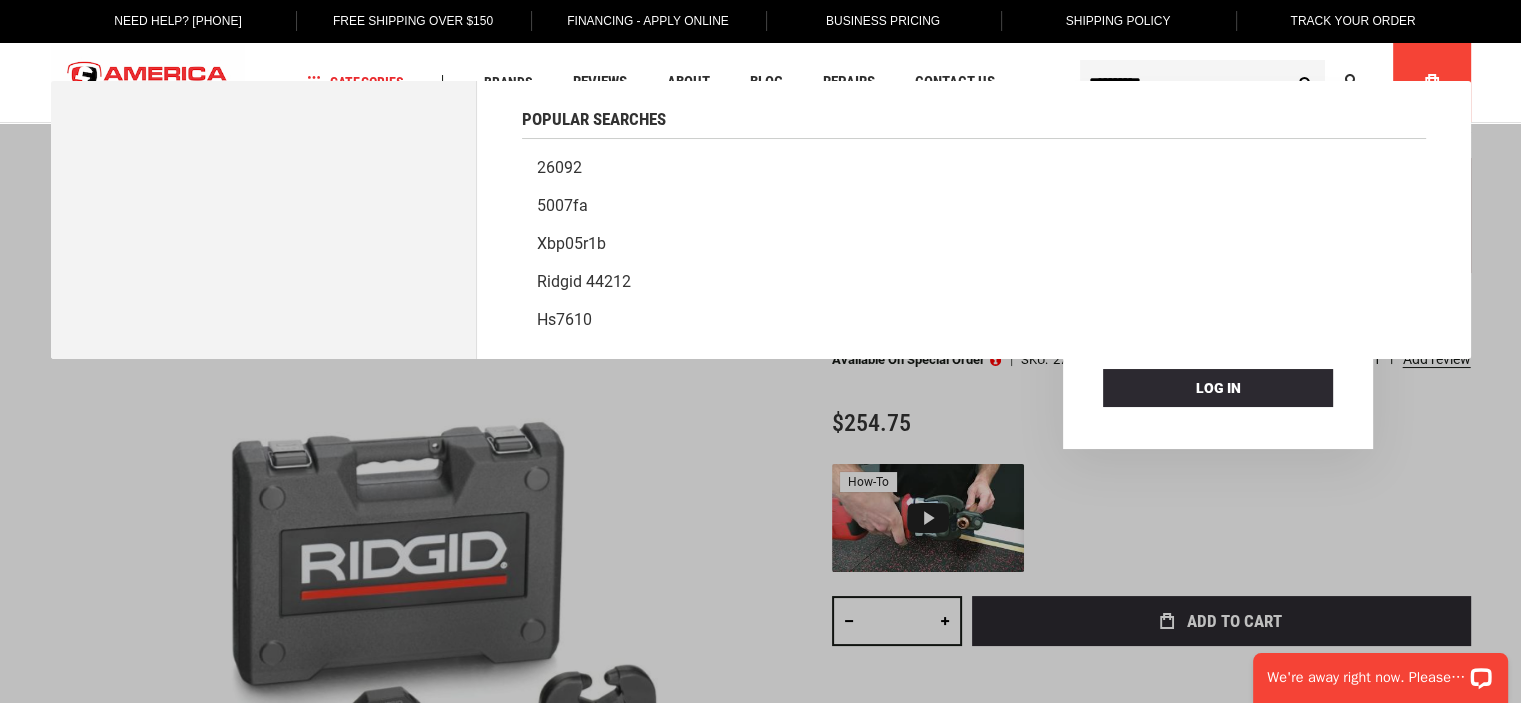 type on "**********" 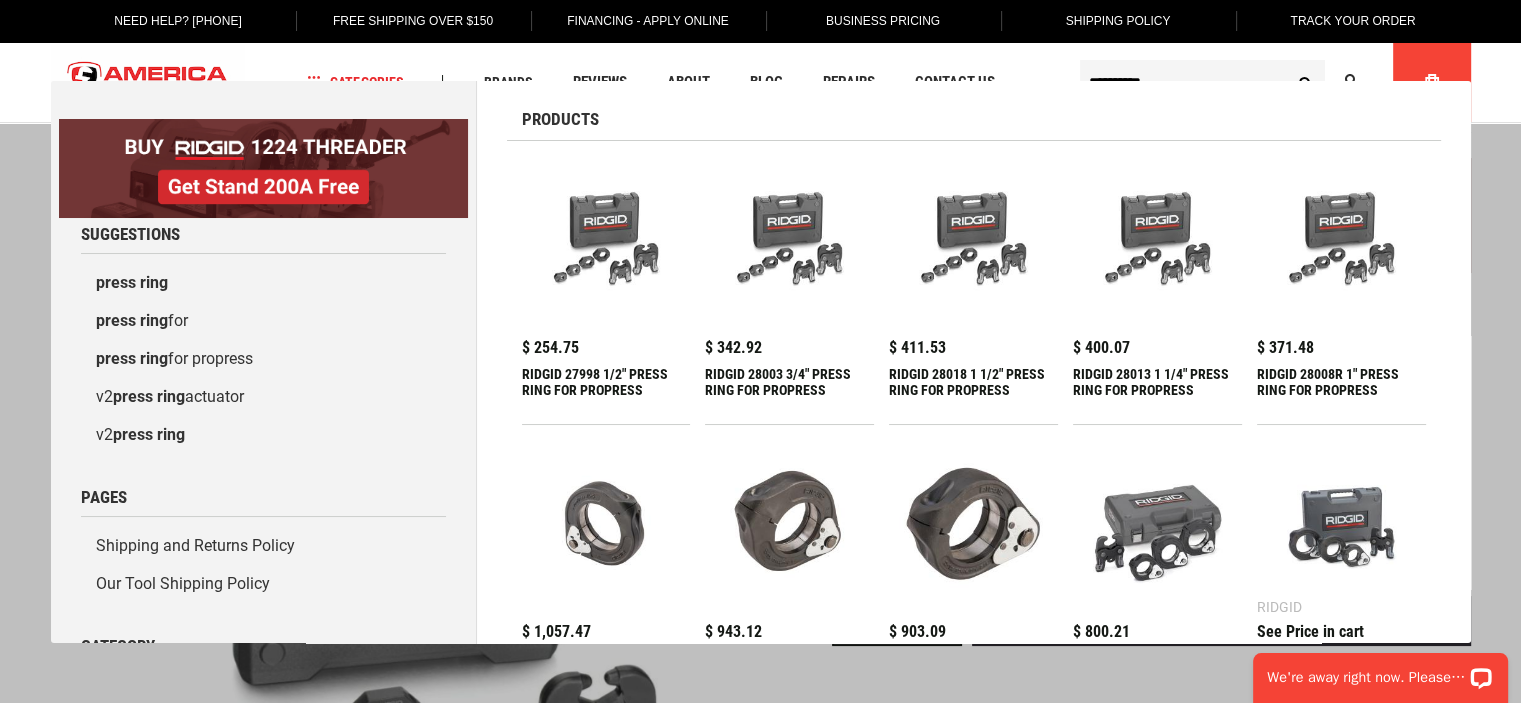 scroll, scrollTop: 0, scrollLeft: 0, axis: both 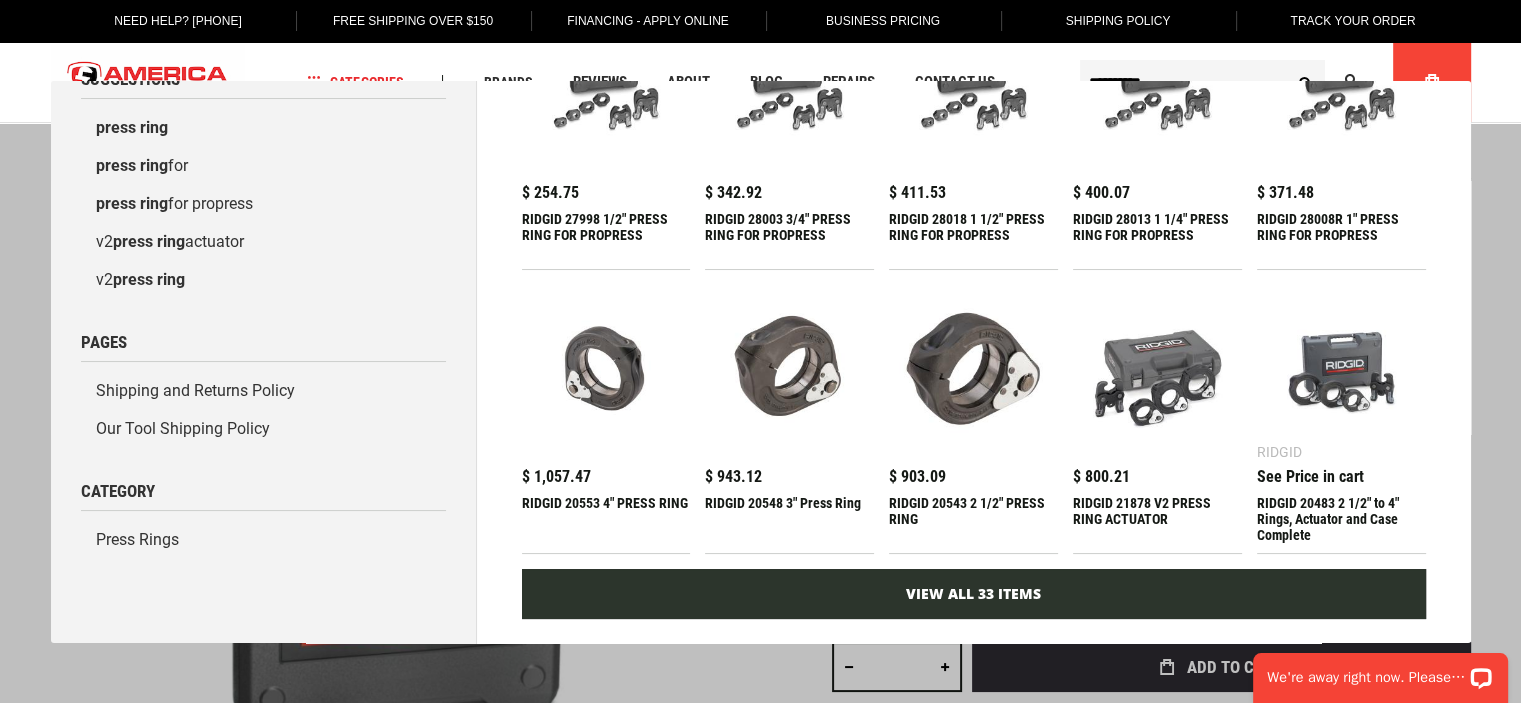 click on "View All 33 Items" at bounding box center [974, 594] 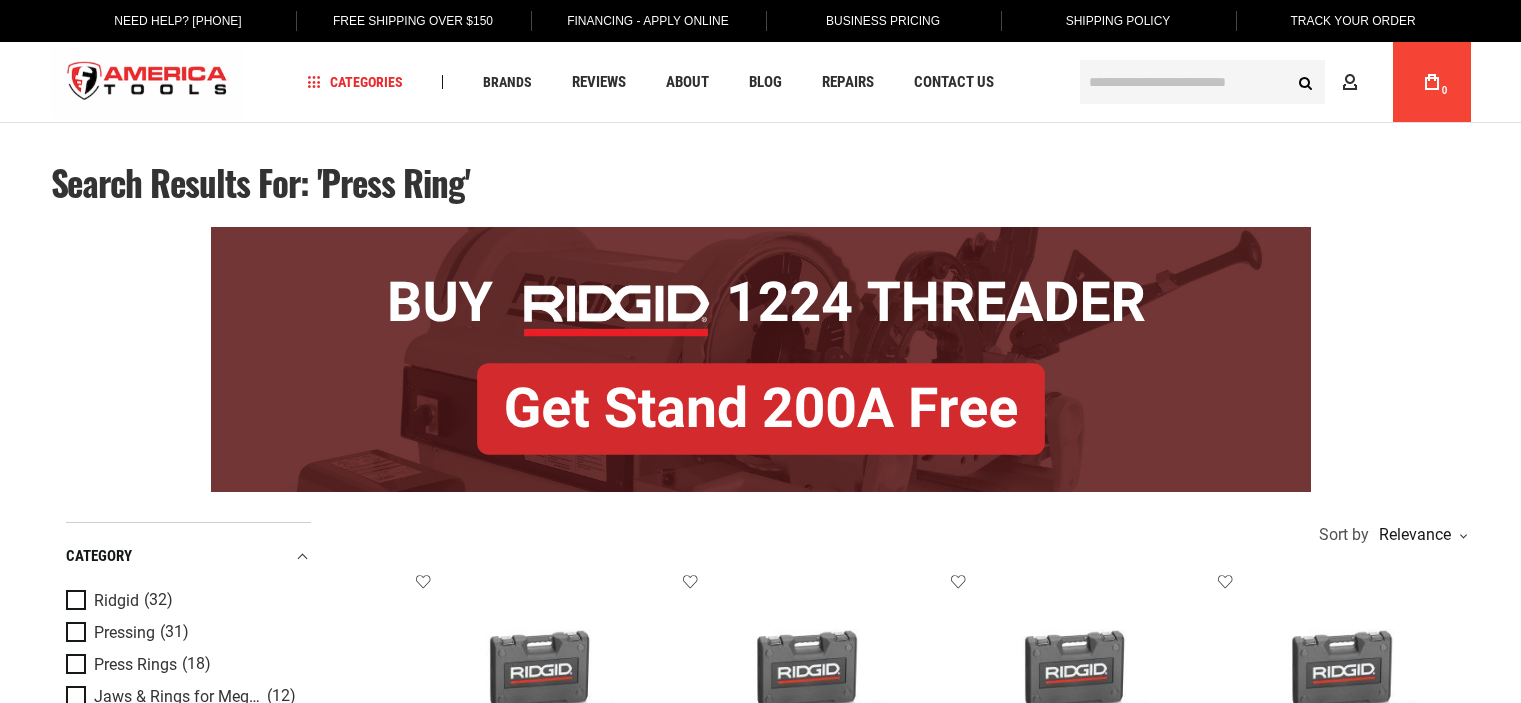 scroll, scrollTop: 0, scrollLeft: 0, axis: both 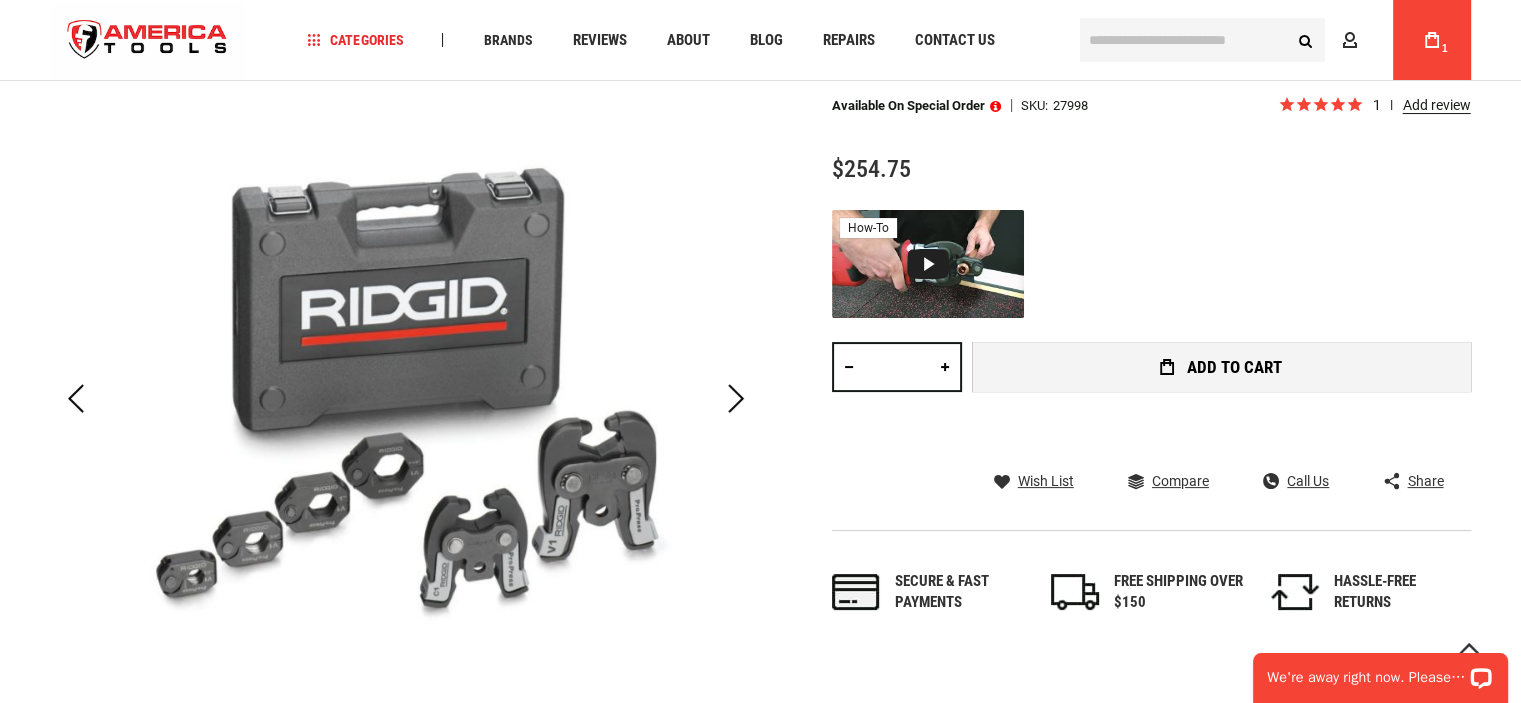 click on "Add to Cart" at bounding box center (1234, 367) 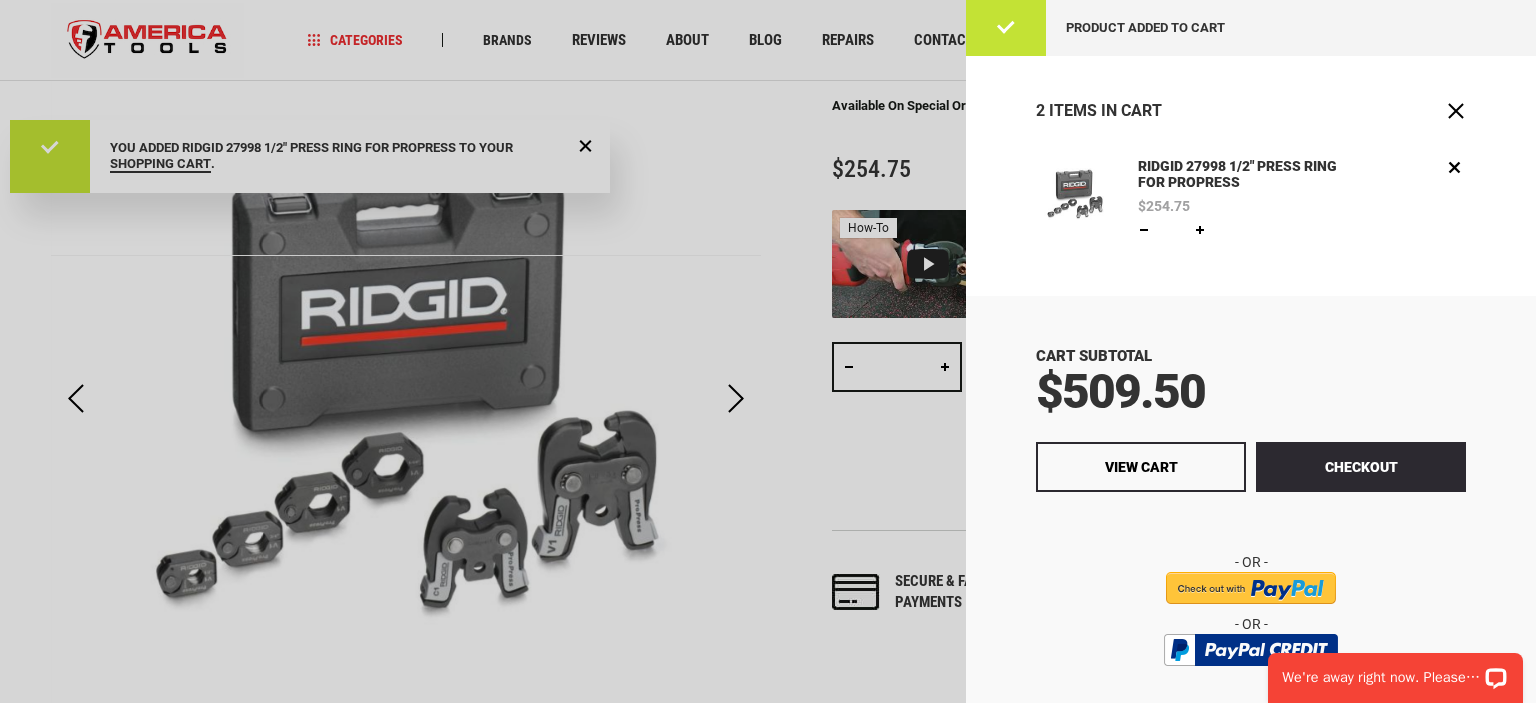 scroll, scrollTop: 0, scrollLeft: 0, axis: both 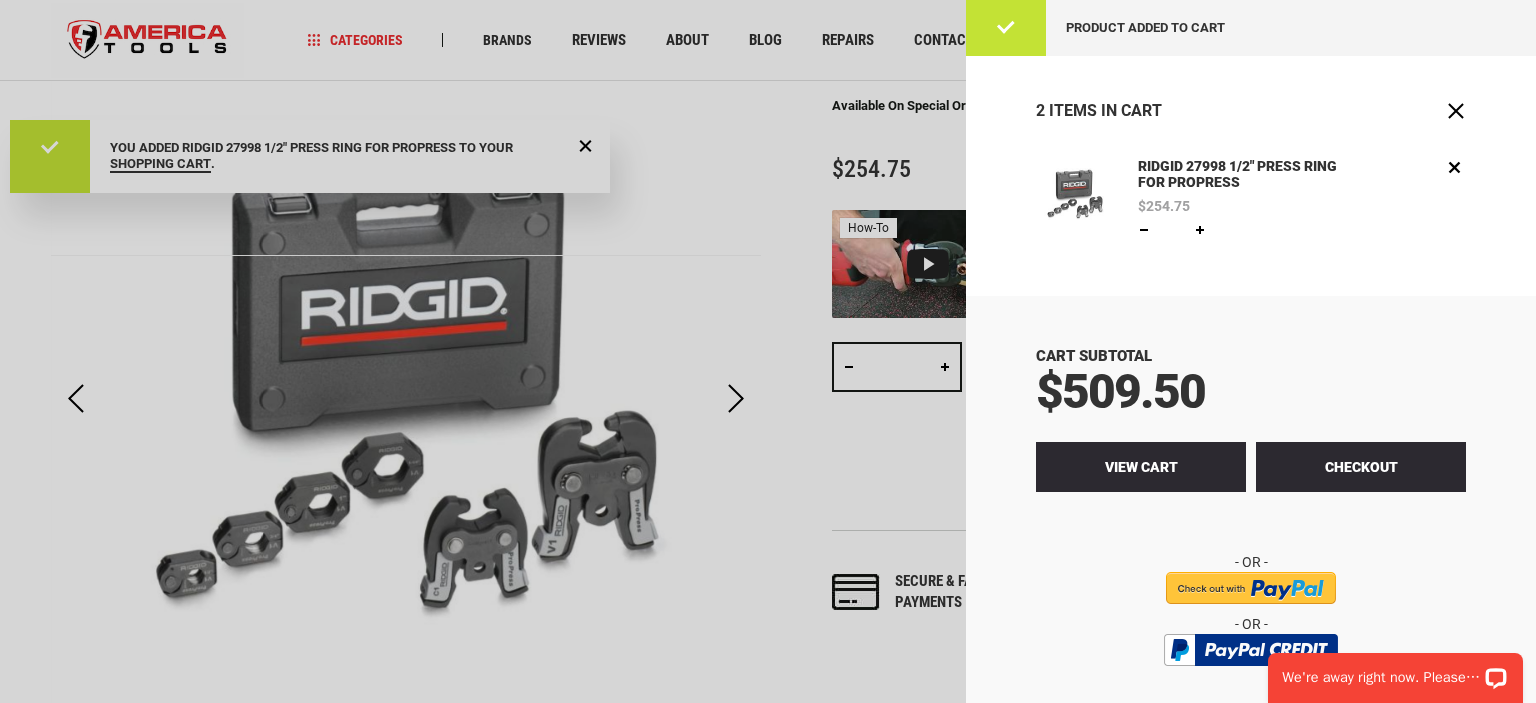 click on "View Cart" at bounding box center (1141, 467) 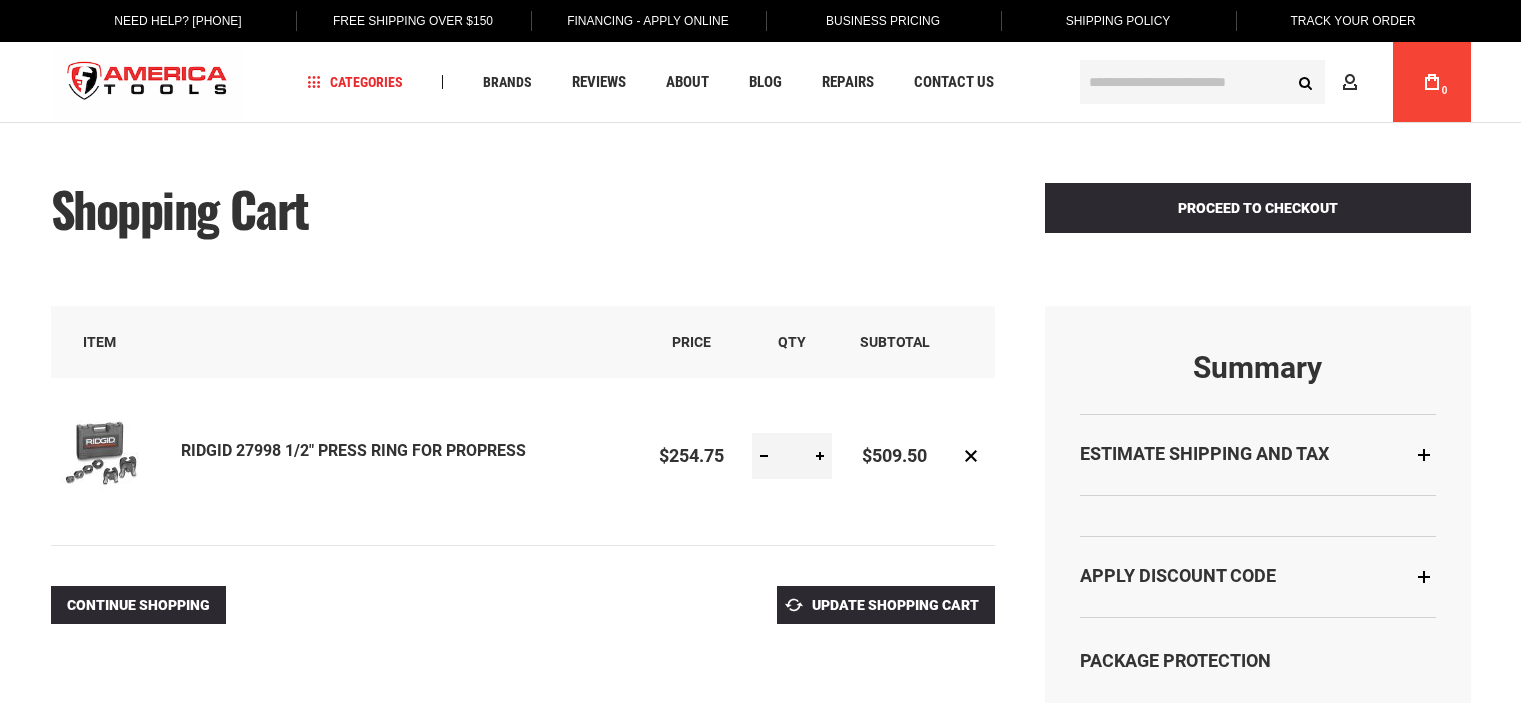 scroll, scrollTop: 0, scrollLeft: 0, axis: both 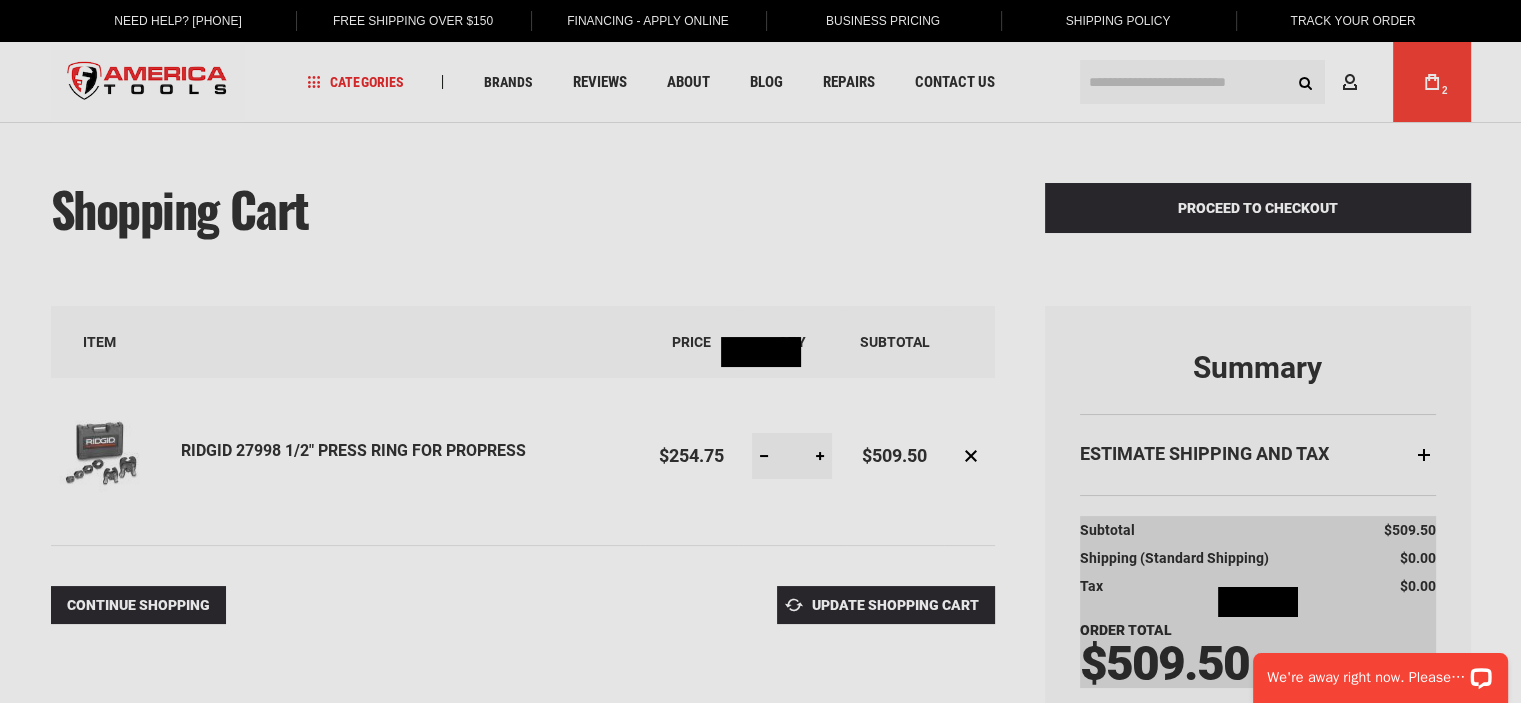 click on "Please wait..." at bounding box center [760, 351] 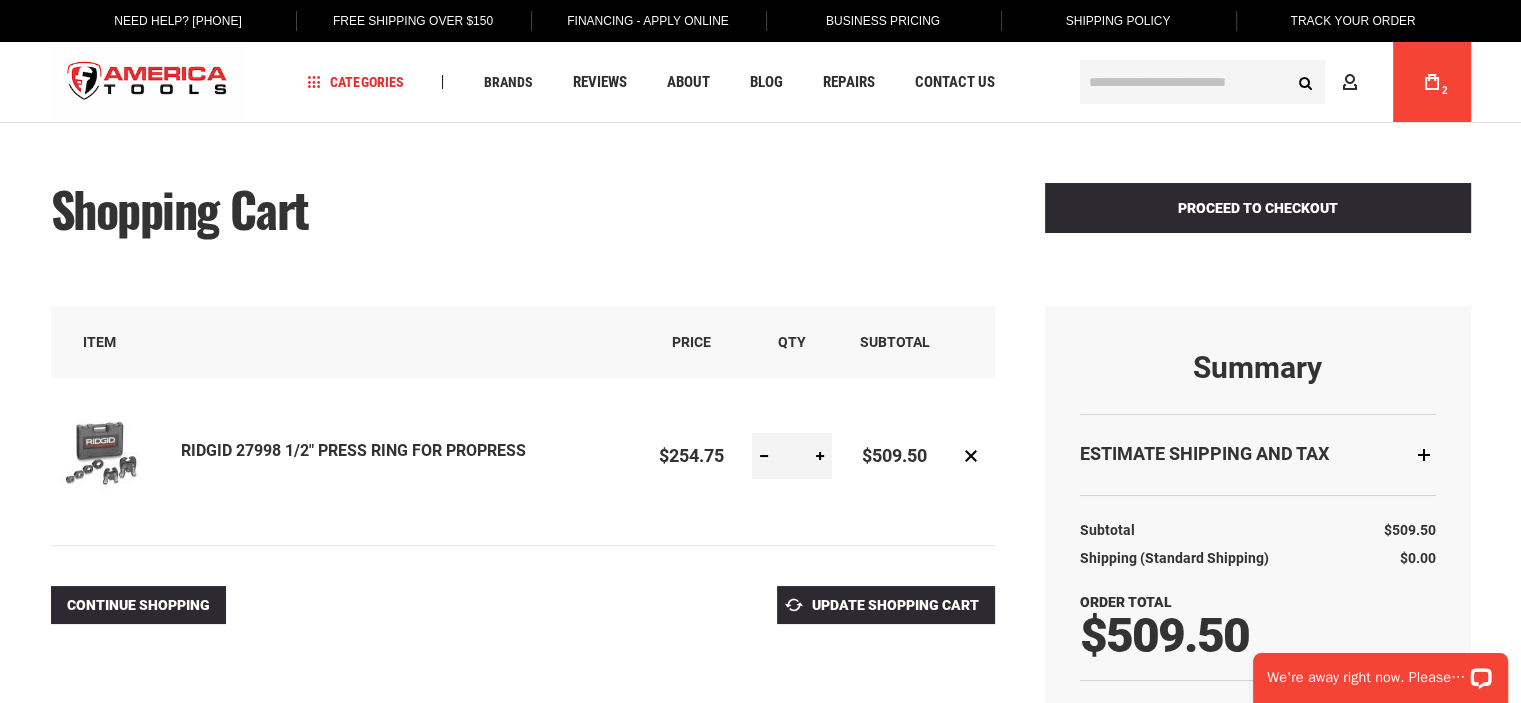 click at bounding box center [764, 456] 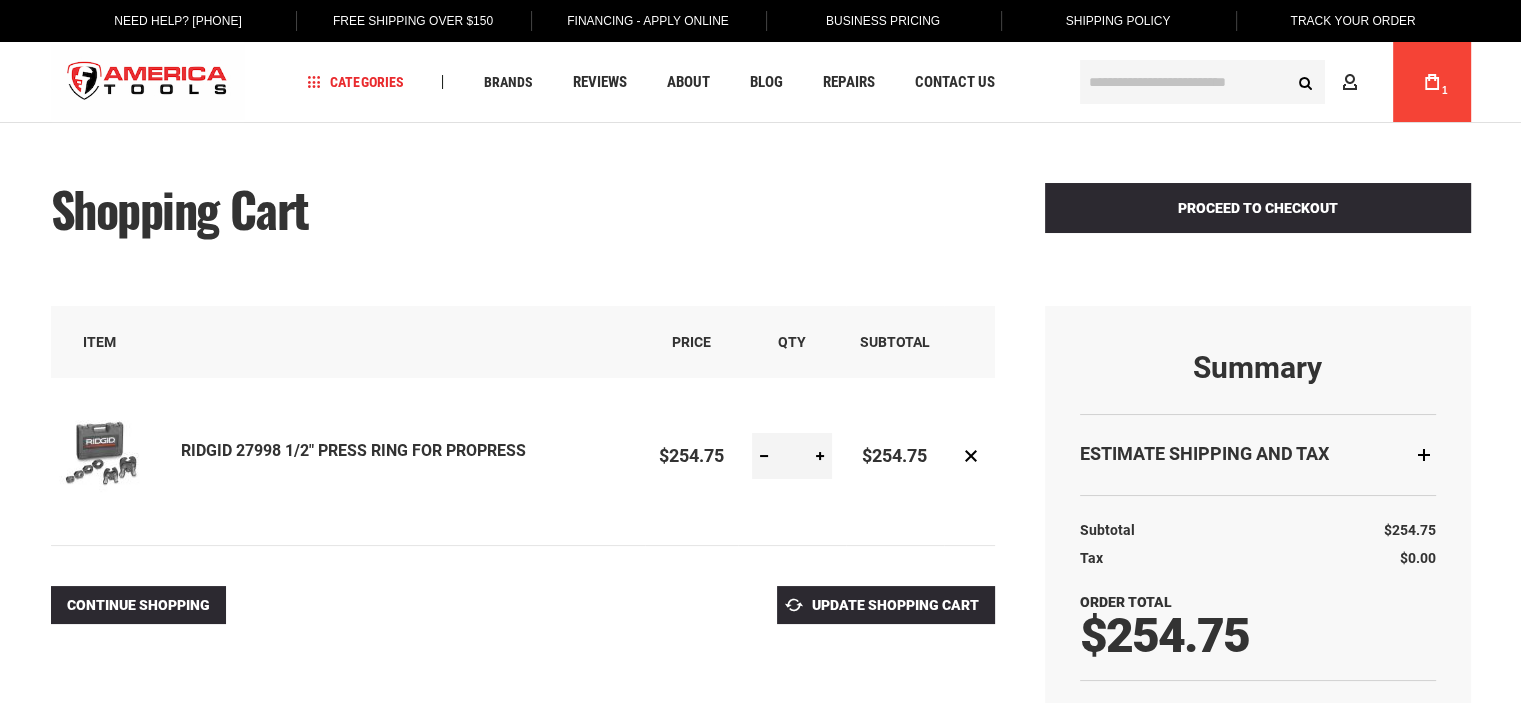scroll, scrollTop: 0, scrollLeft: 0, axis: both 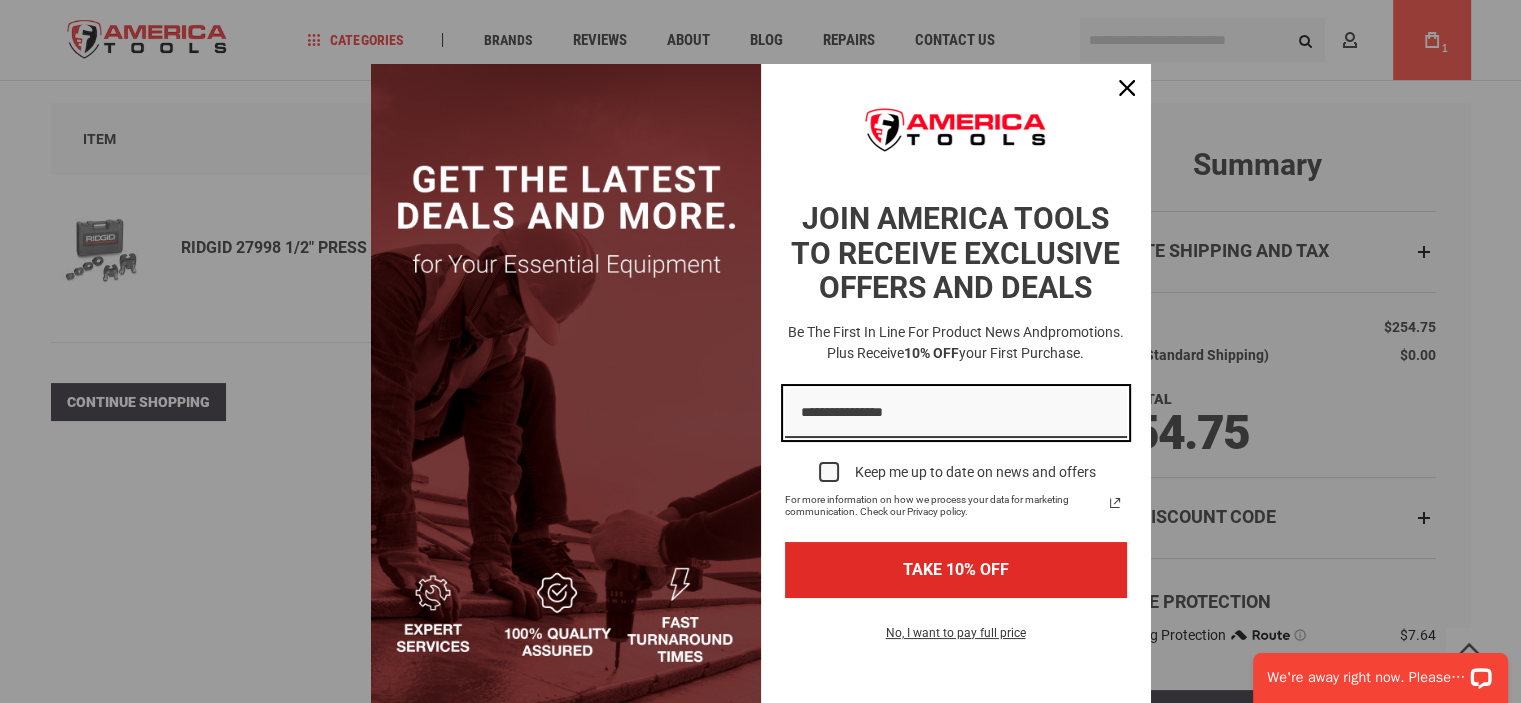 click at bounding box center [956, 413] 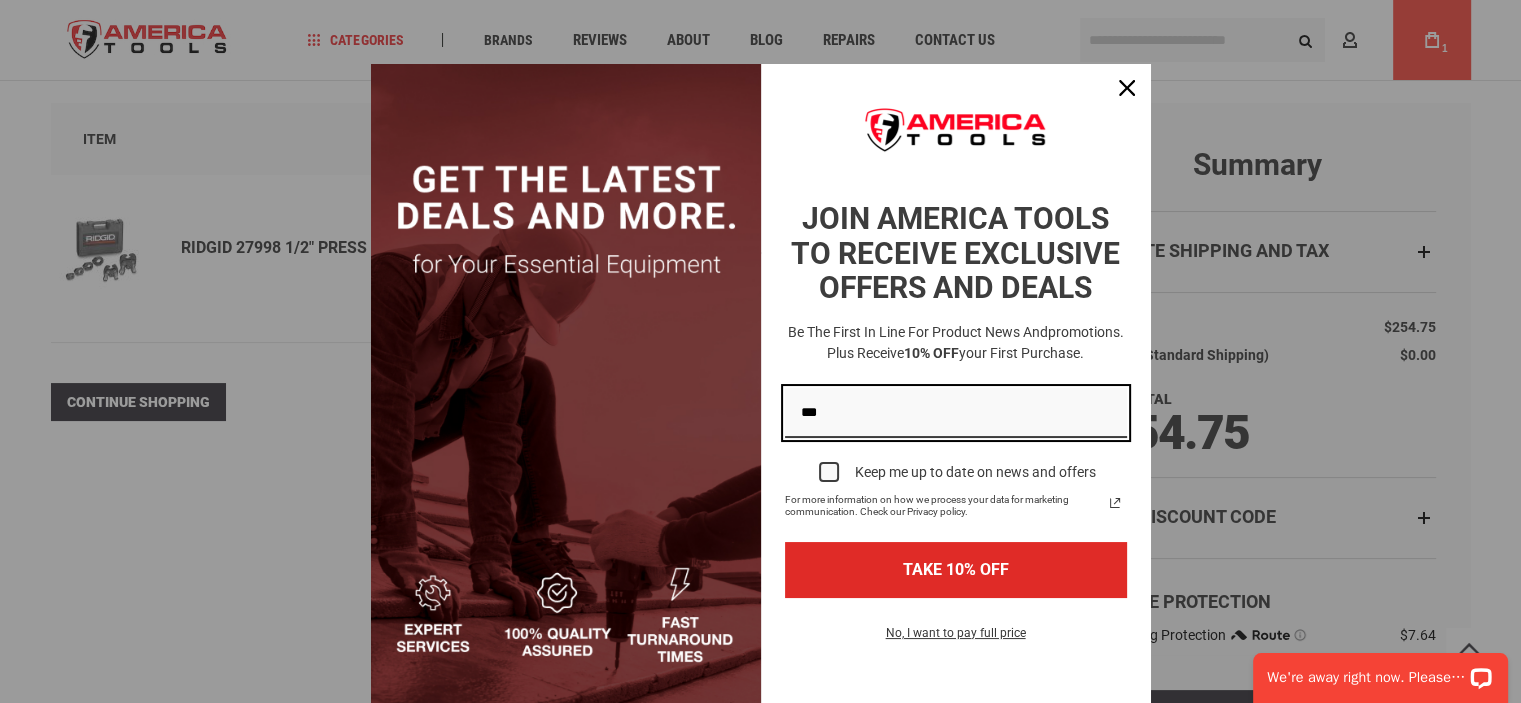 type on "**********" 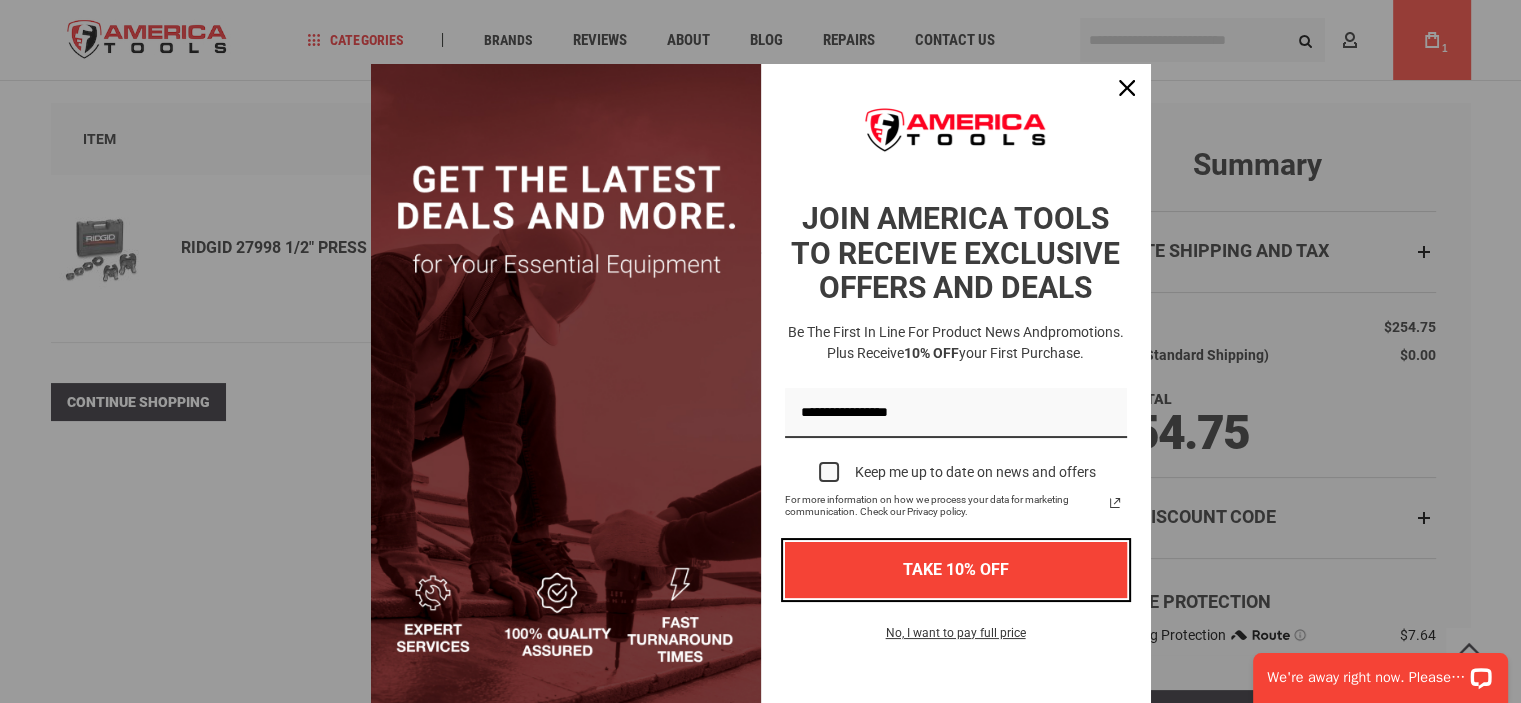 click on "TAKE 10% OFF" at bounding box center [956, 569] 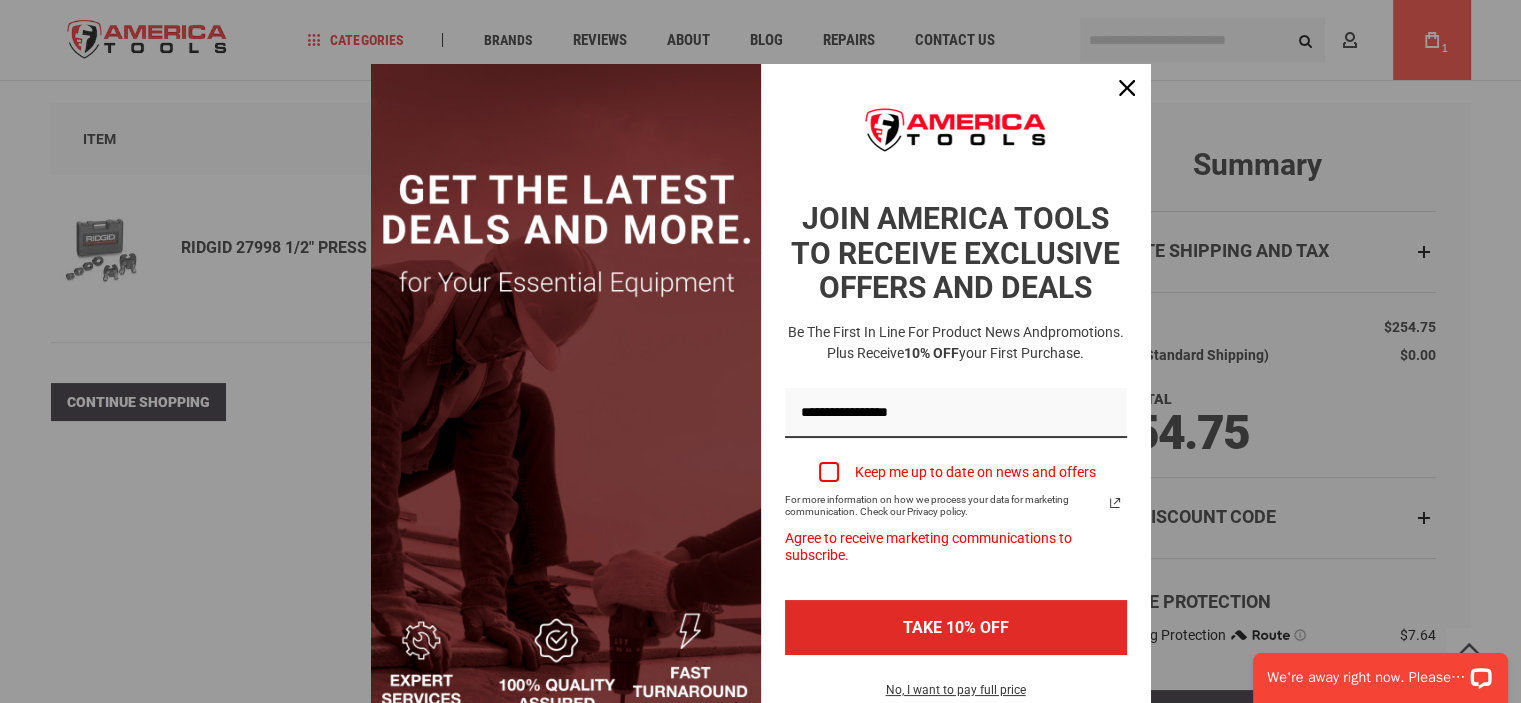 click at bounding box center (829, 472) 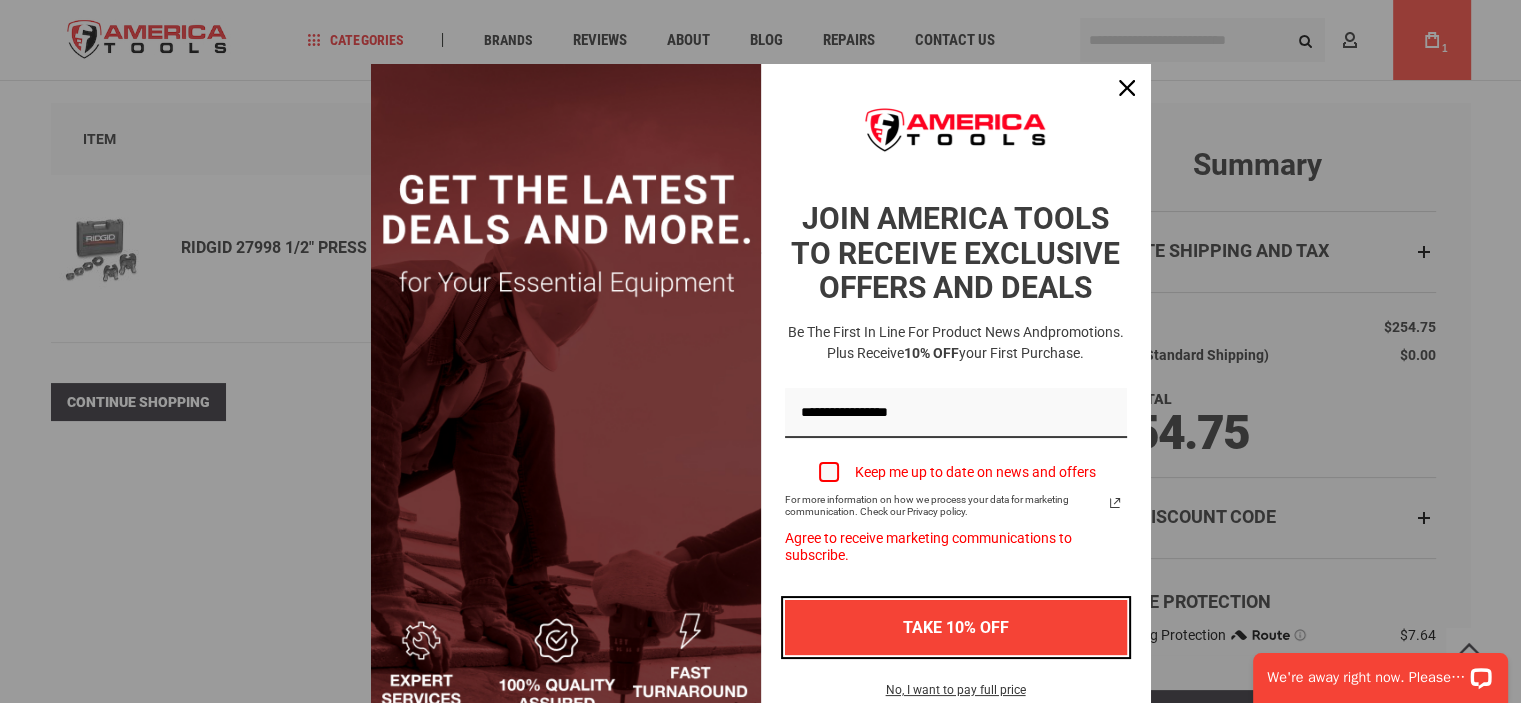 click on "TAKE 10% OFF" at bounding box center [956, 627] 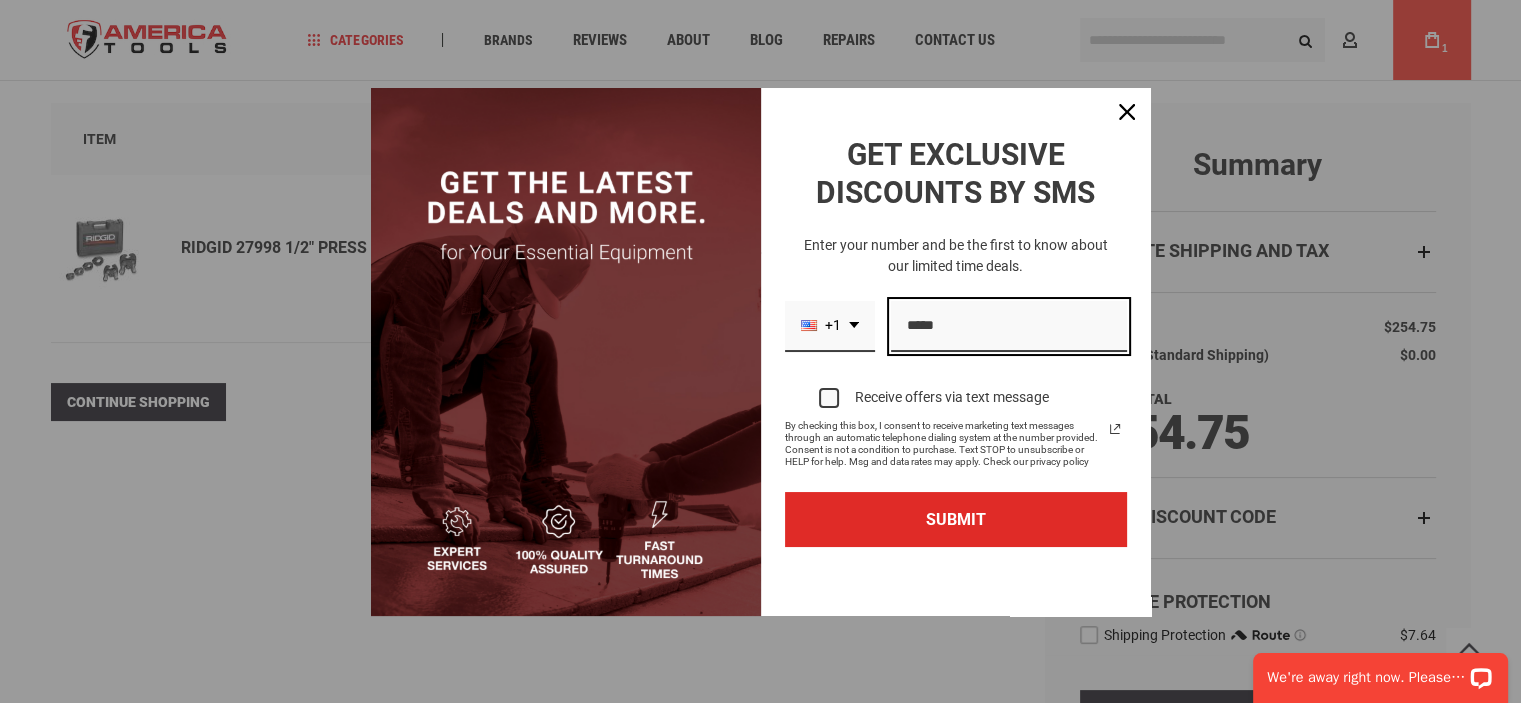 click at bounding box center [1009, 326] 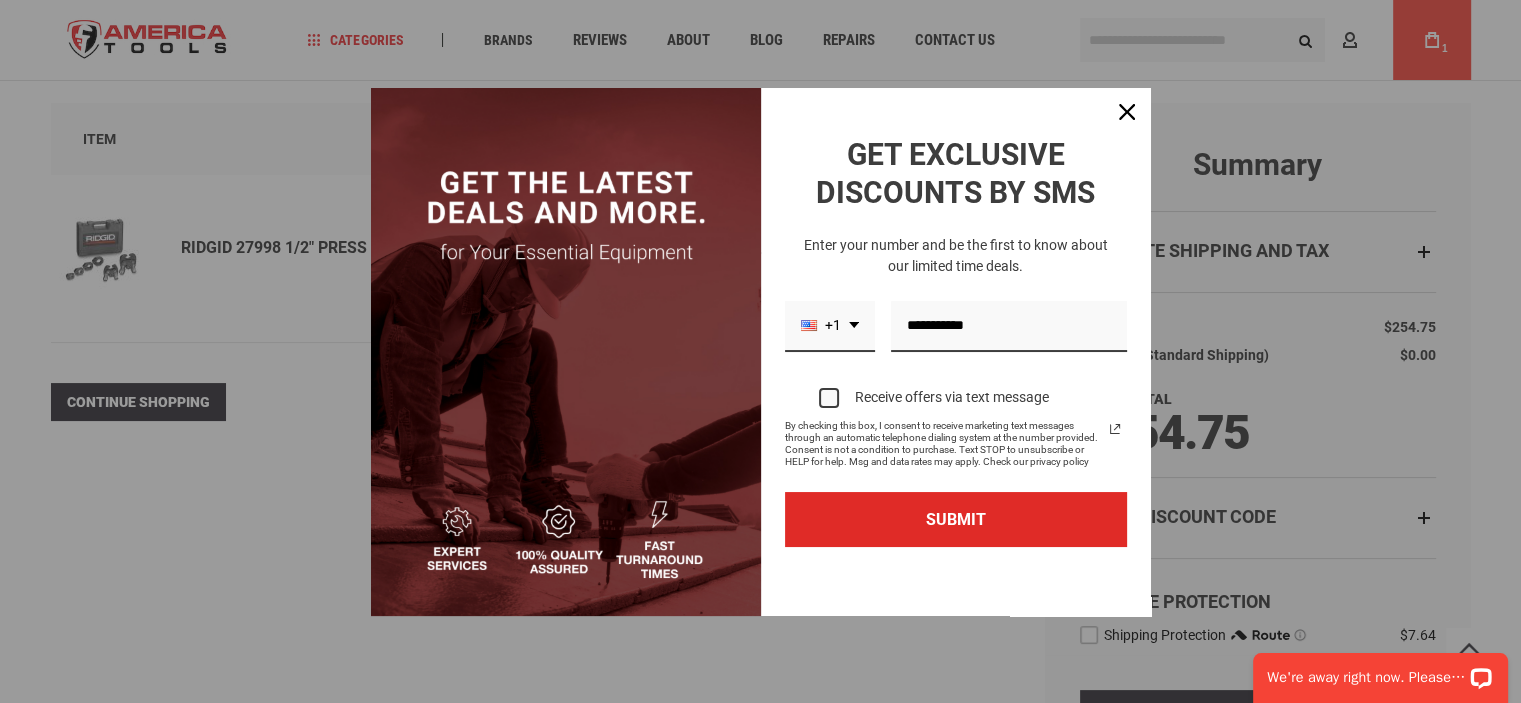 click at bounding box center (829, 398) 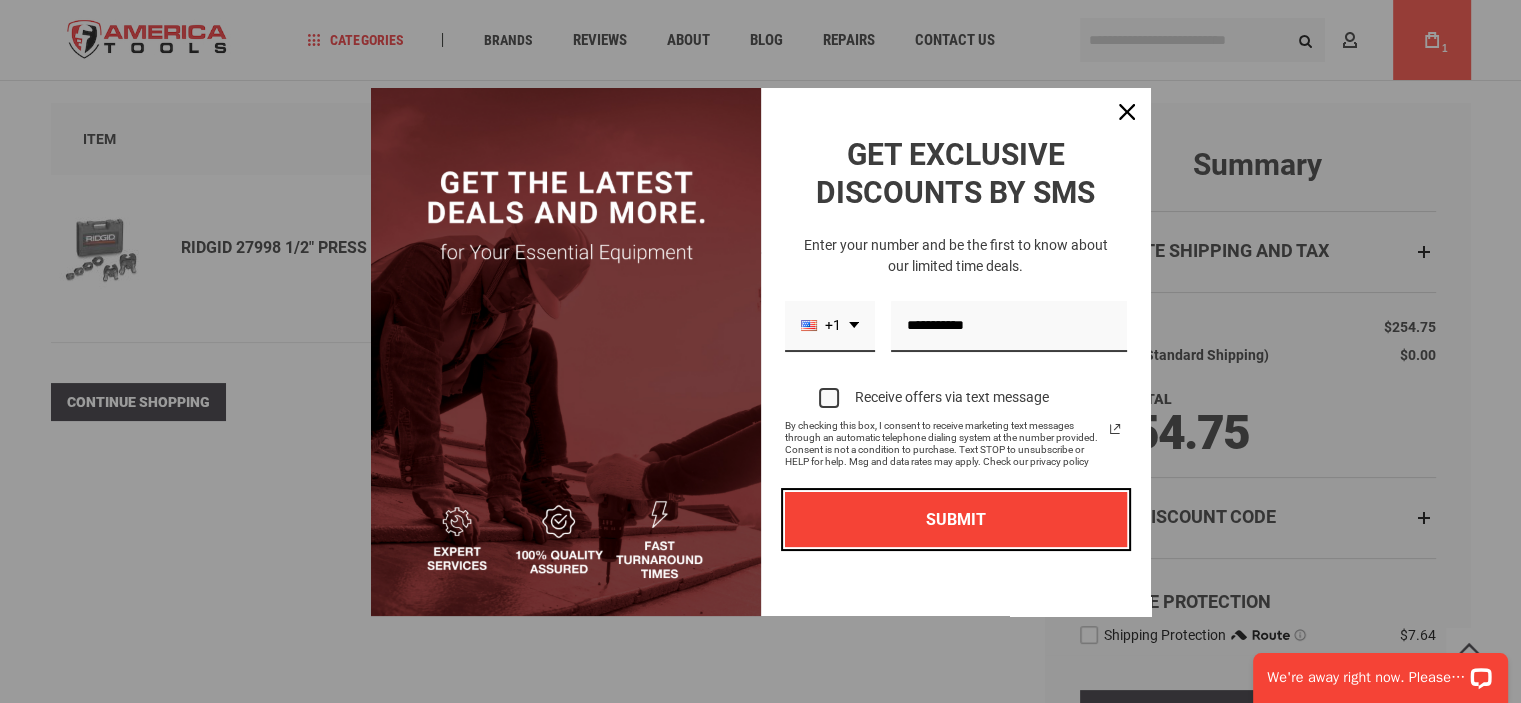 click on "SUBMIT" at bounding box center [956, 519] 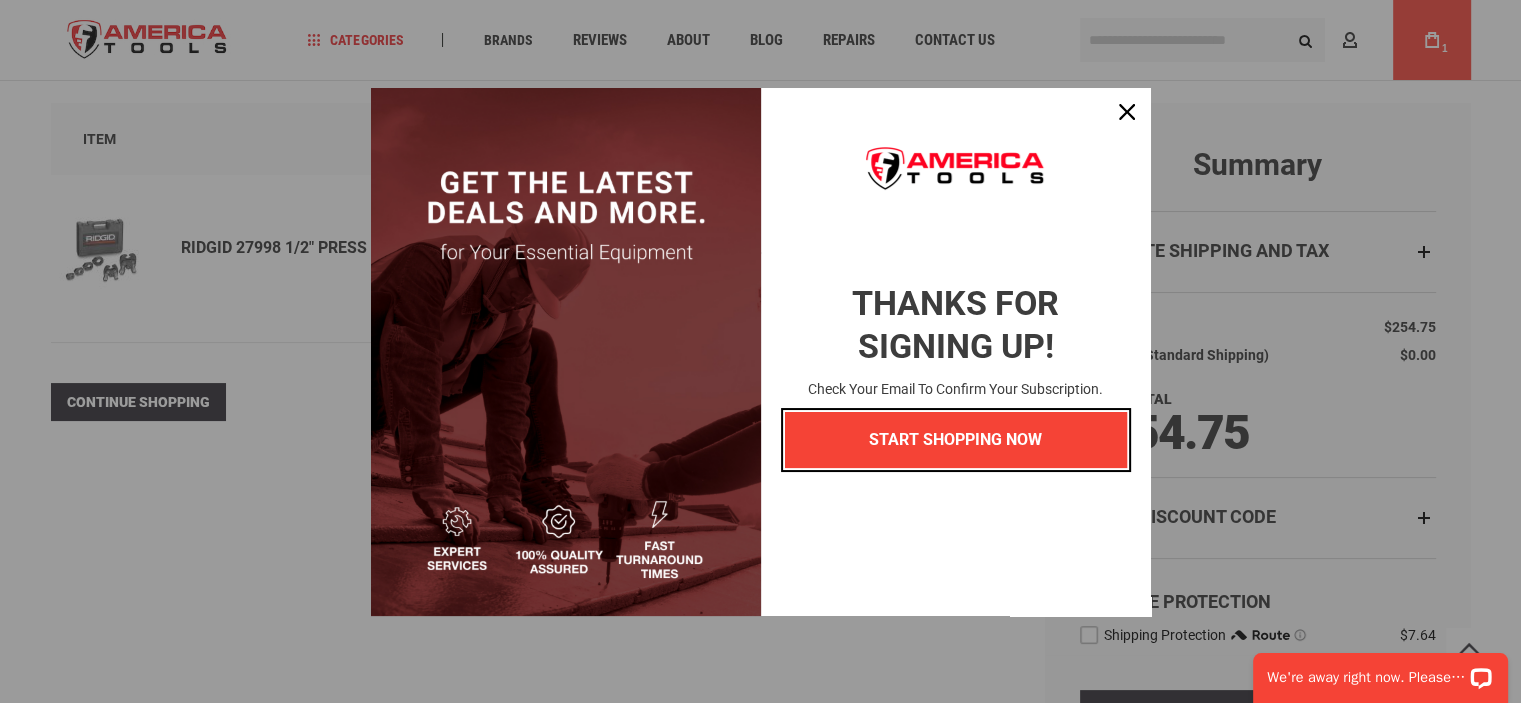 click on "START SHOPPING NOW" at bounding box center [956, 439] 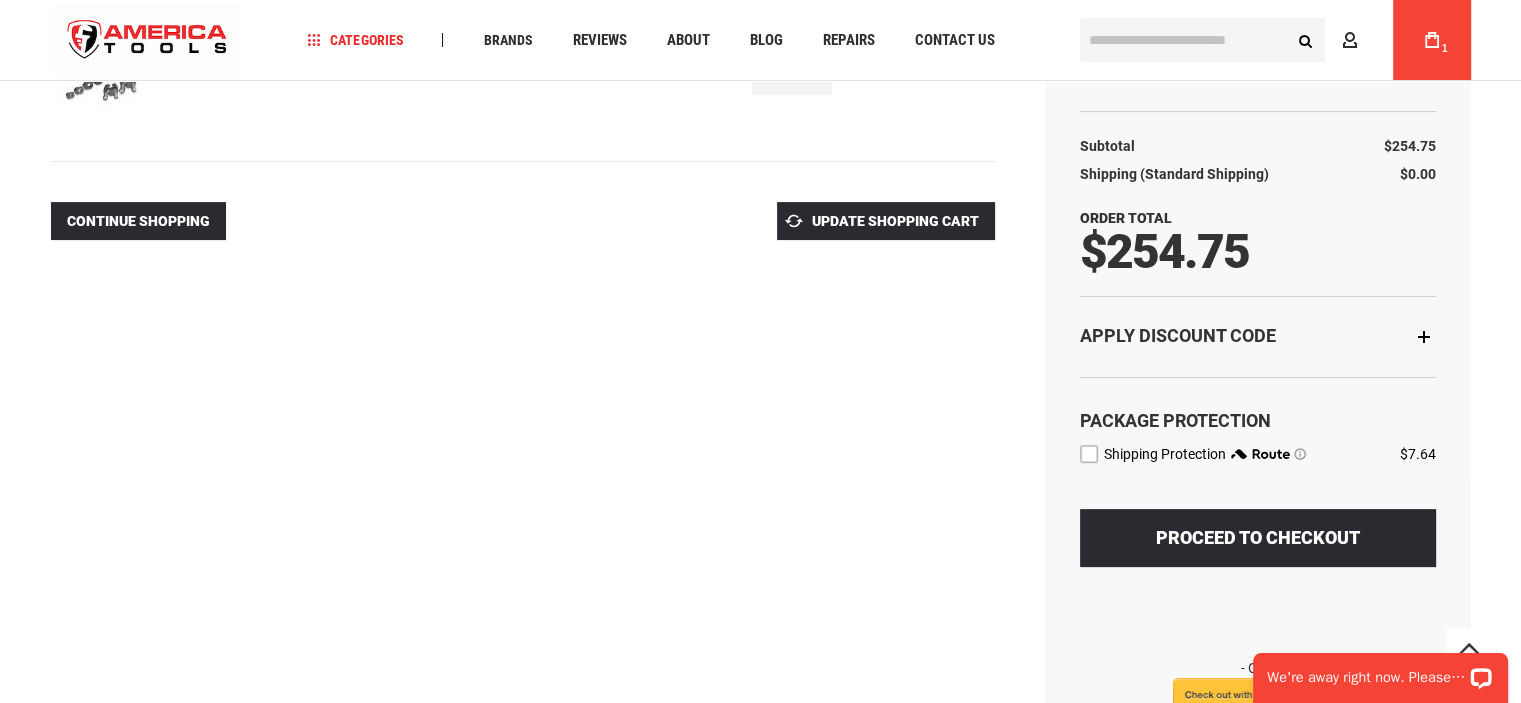 scroll, scrollTop: 400, scrollLeft: 0, axis: vertical 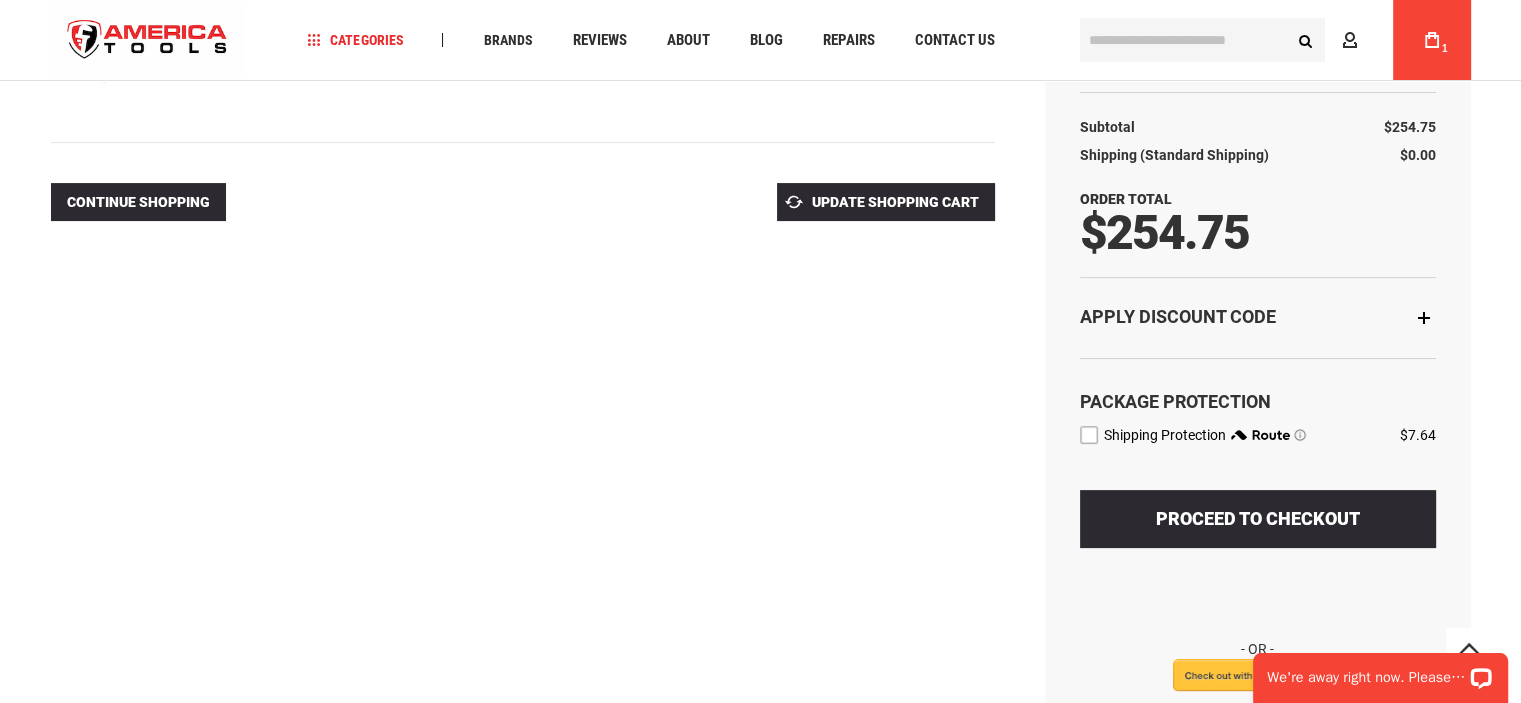 click on "Apply Discount Code" at bounding box center (1178, 316) 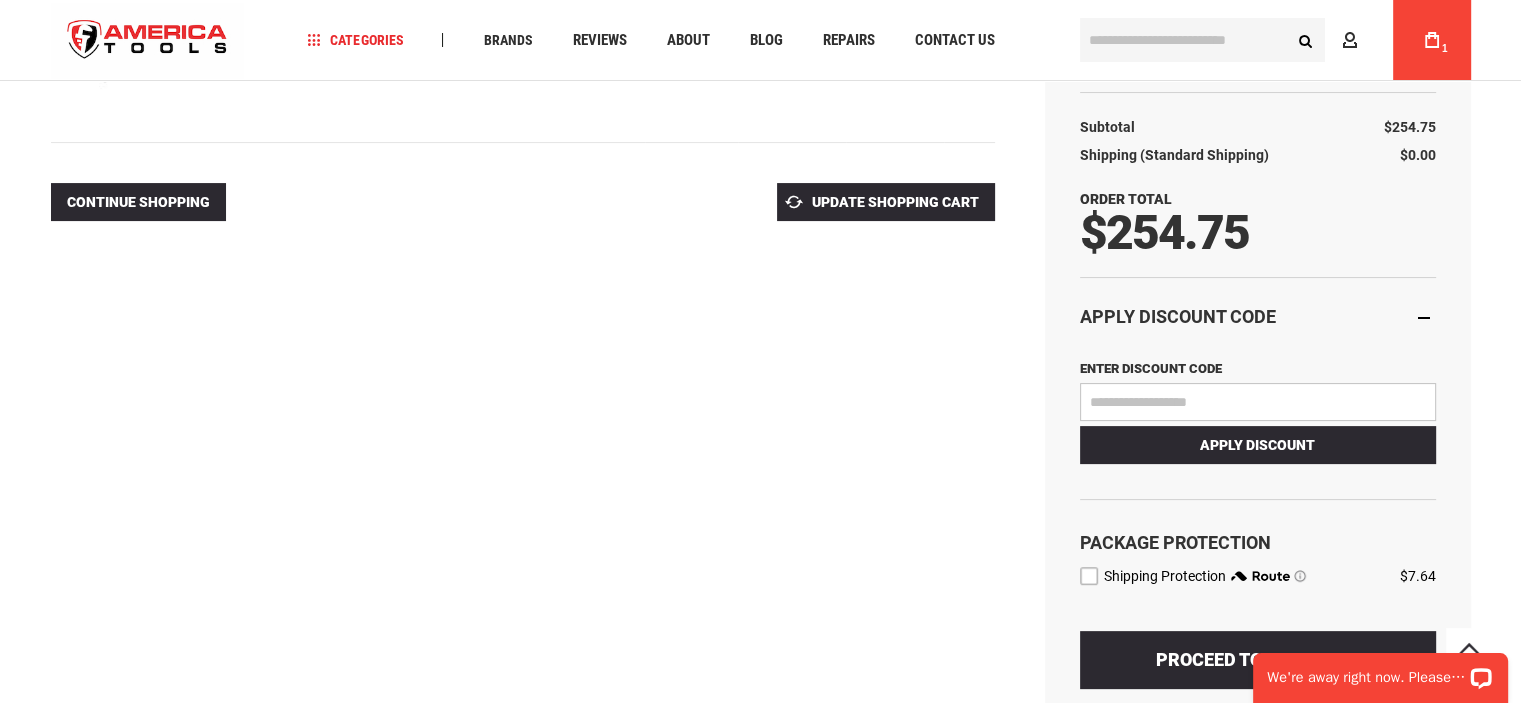 click on "Enter discount code" at bounding box center (1258, 402) 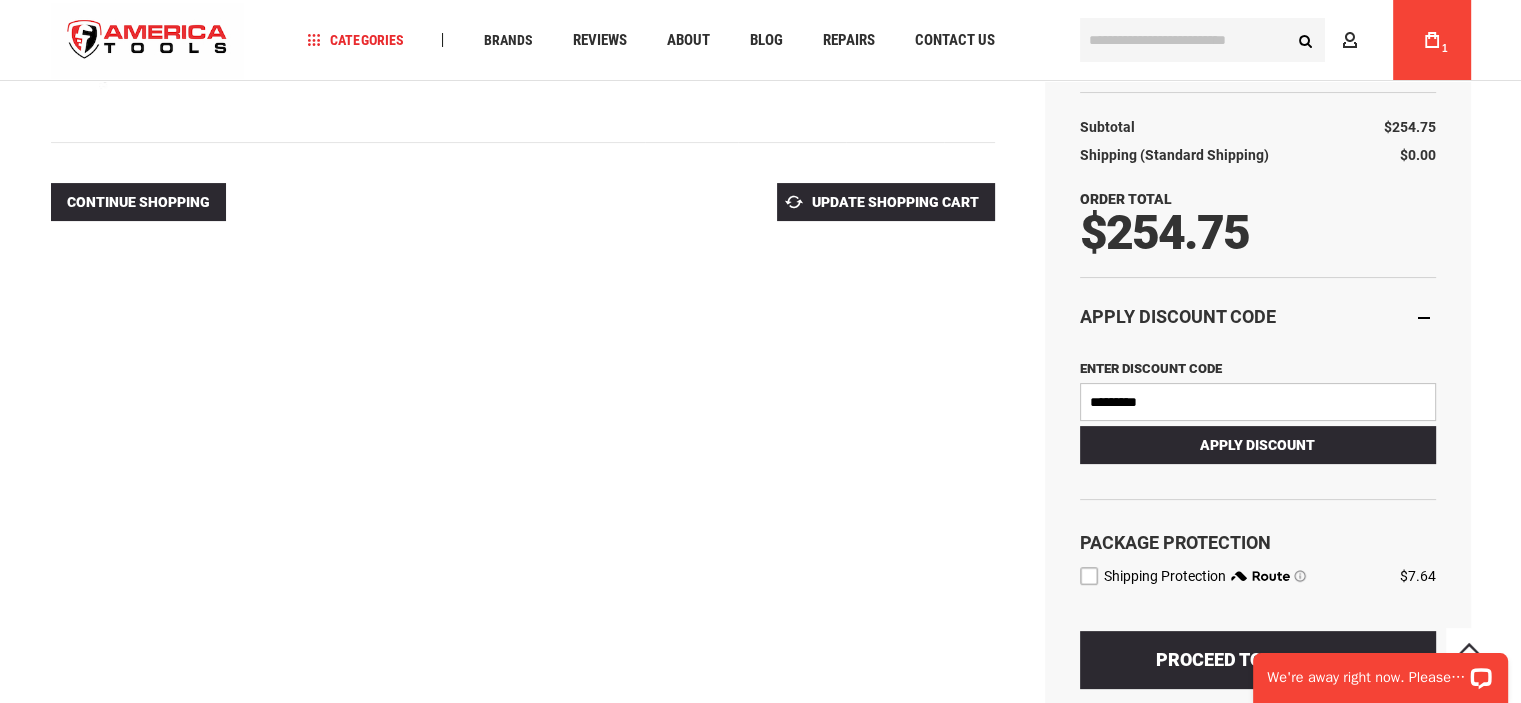 type on "*********" 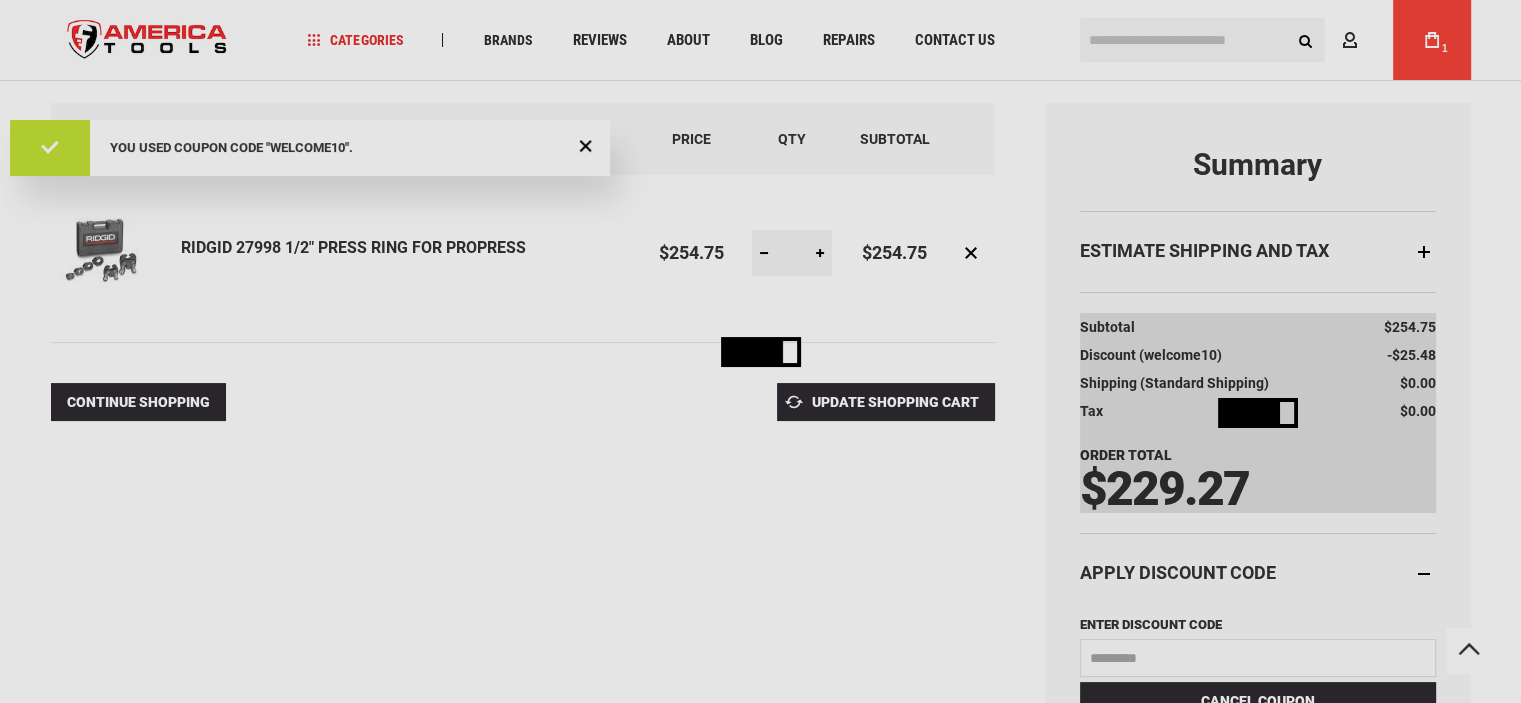 scroll, scrollTop: 200, scrollLeft: 0, axis: vertical 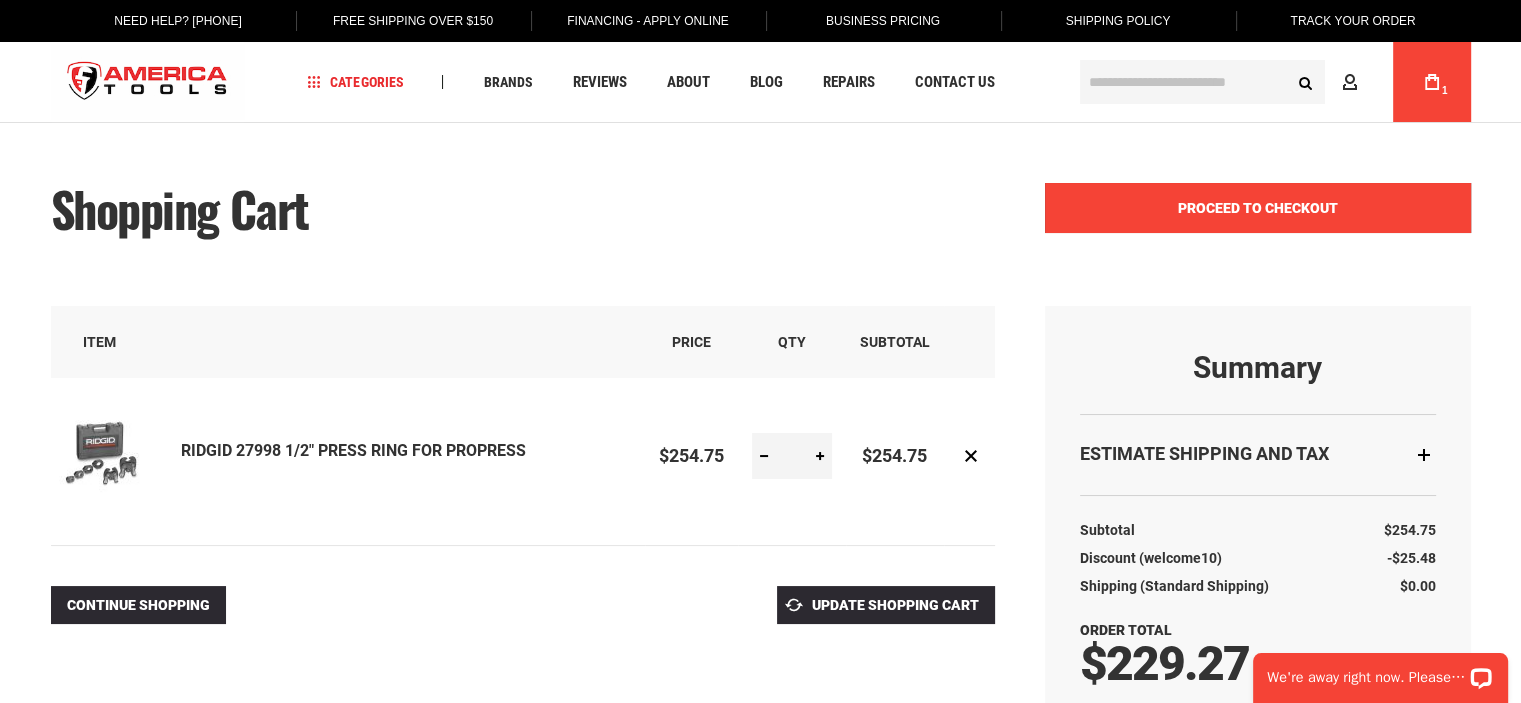 click on "Proceed to Checkout" at bounding box center [1258, 208] 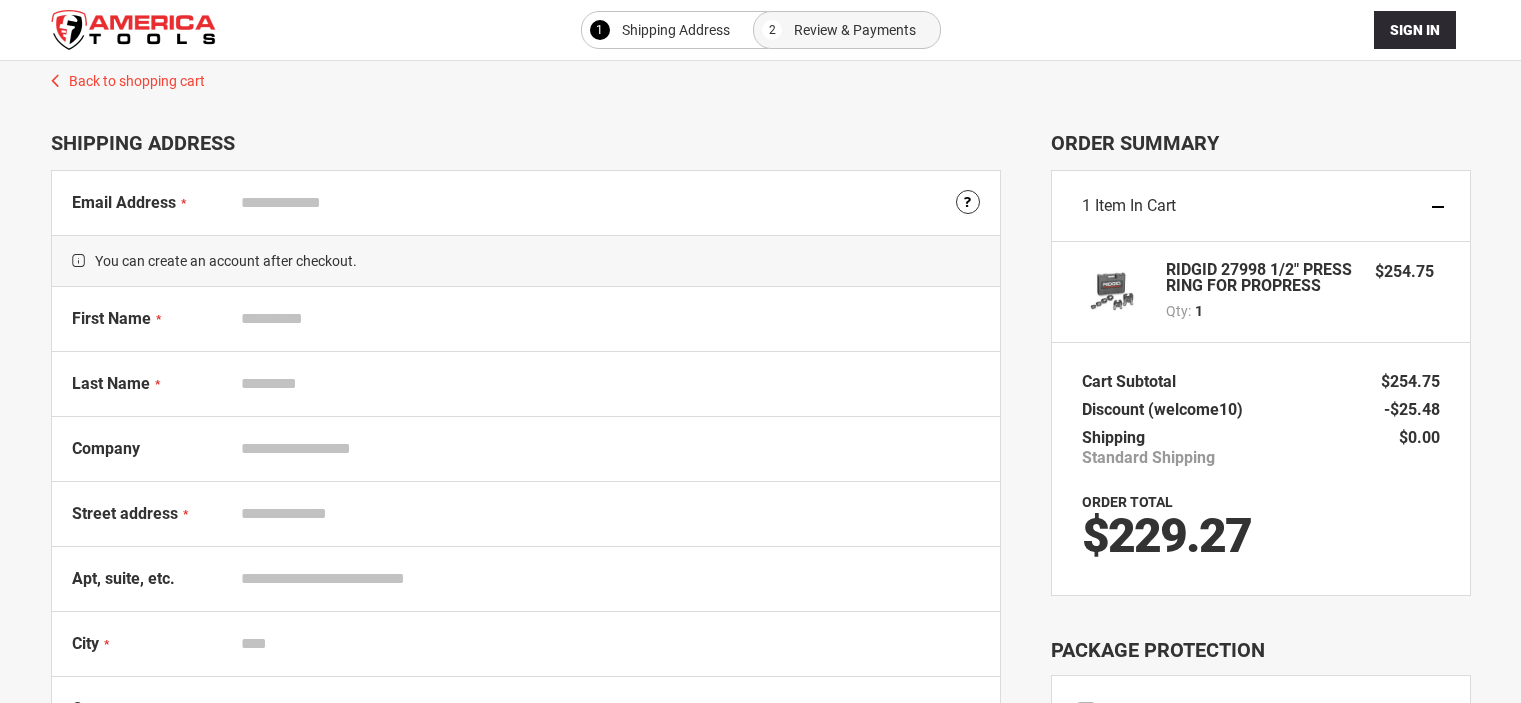 select on "**" 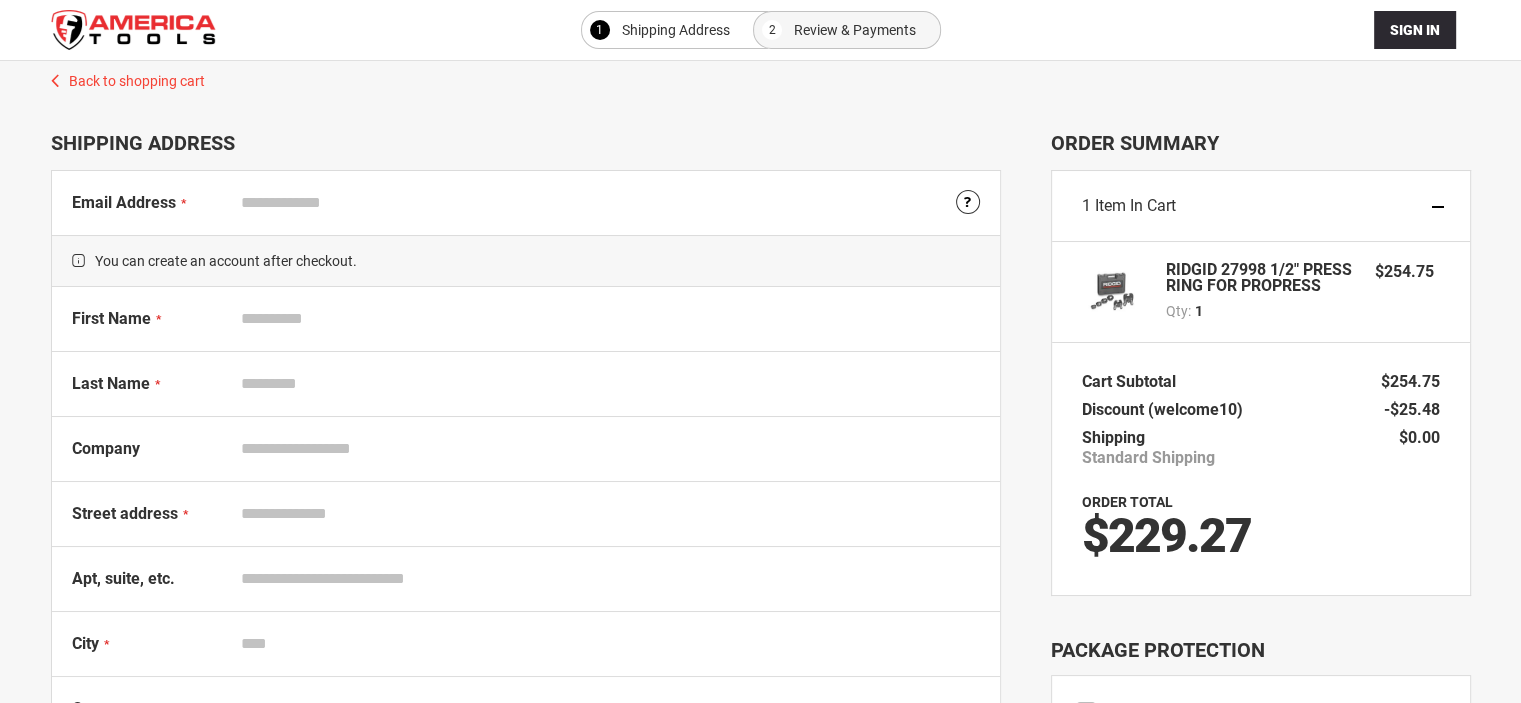 scroll, scrollTop: 0, scrollLeft: 0, axis: both 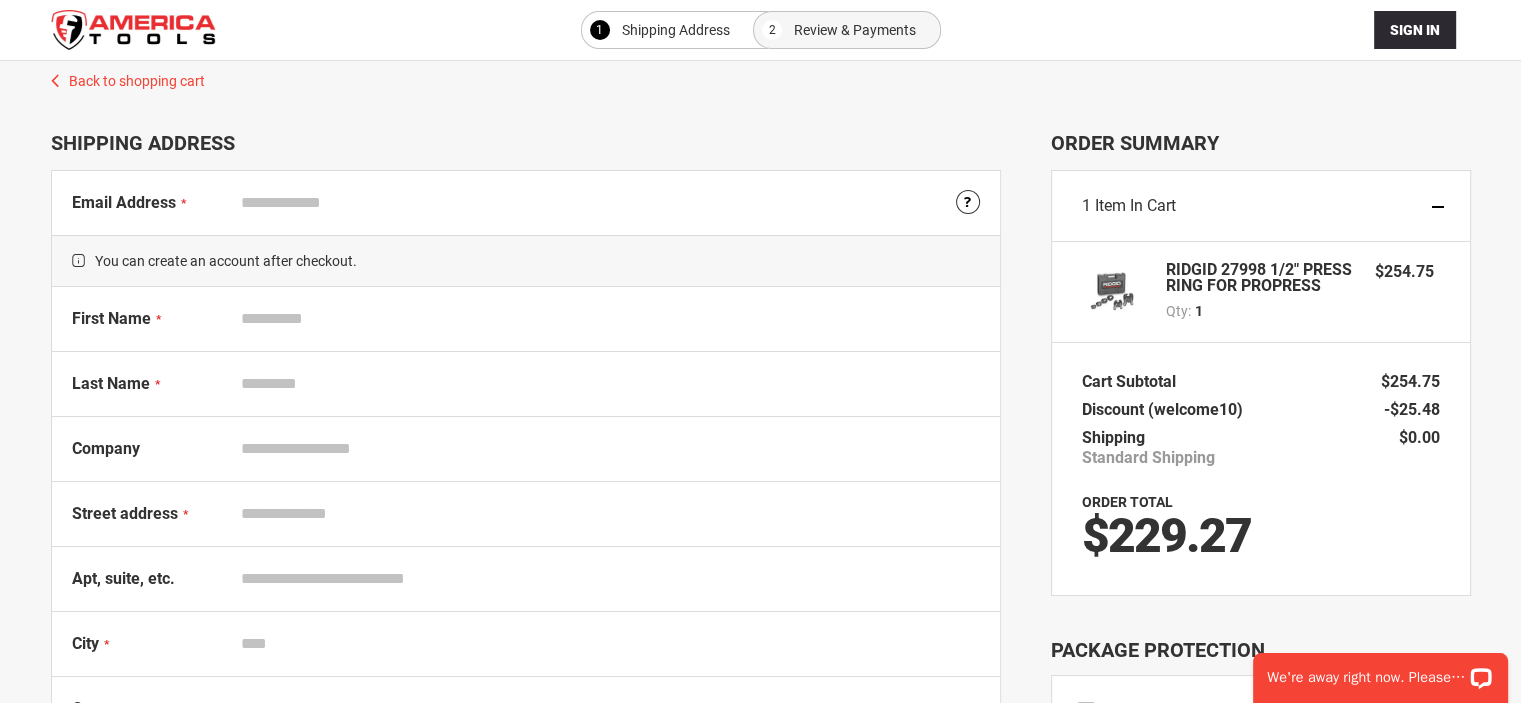 click on "Email Address" at bounding box center (606, 203) 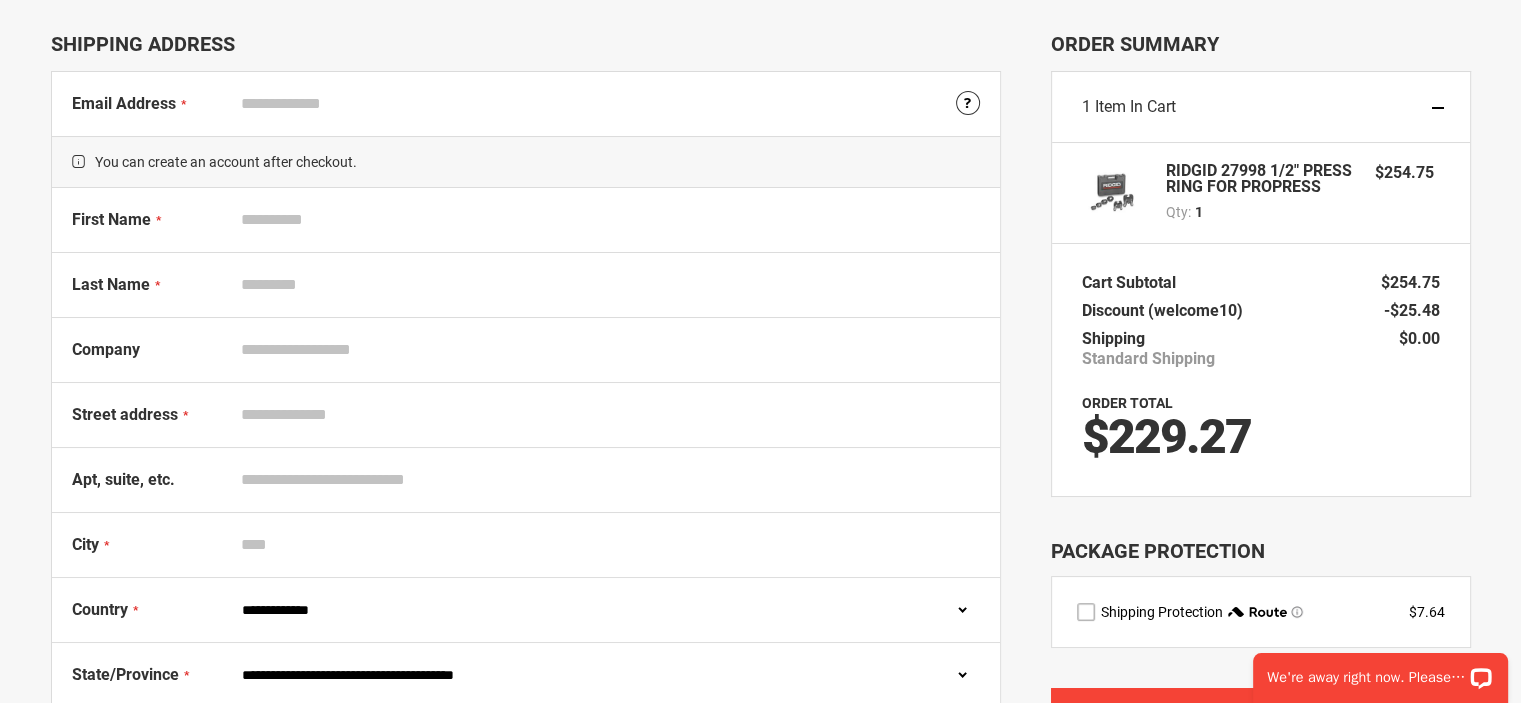 scroll, scrollTop: 0, scrollLeft: 0, axis: both 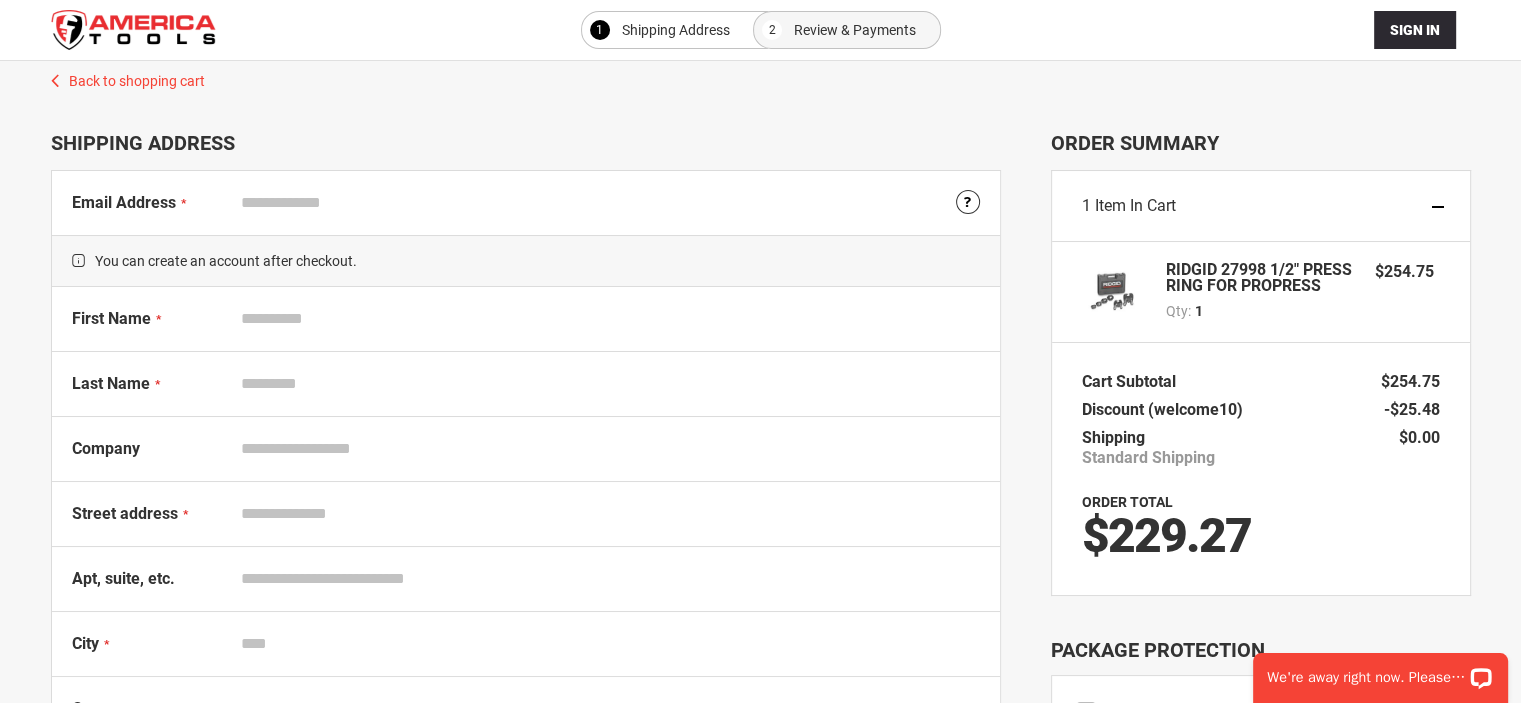 click on "Back to shopping cart" at bounding box center (761, 76) 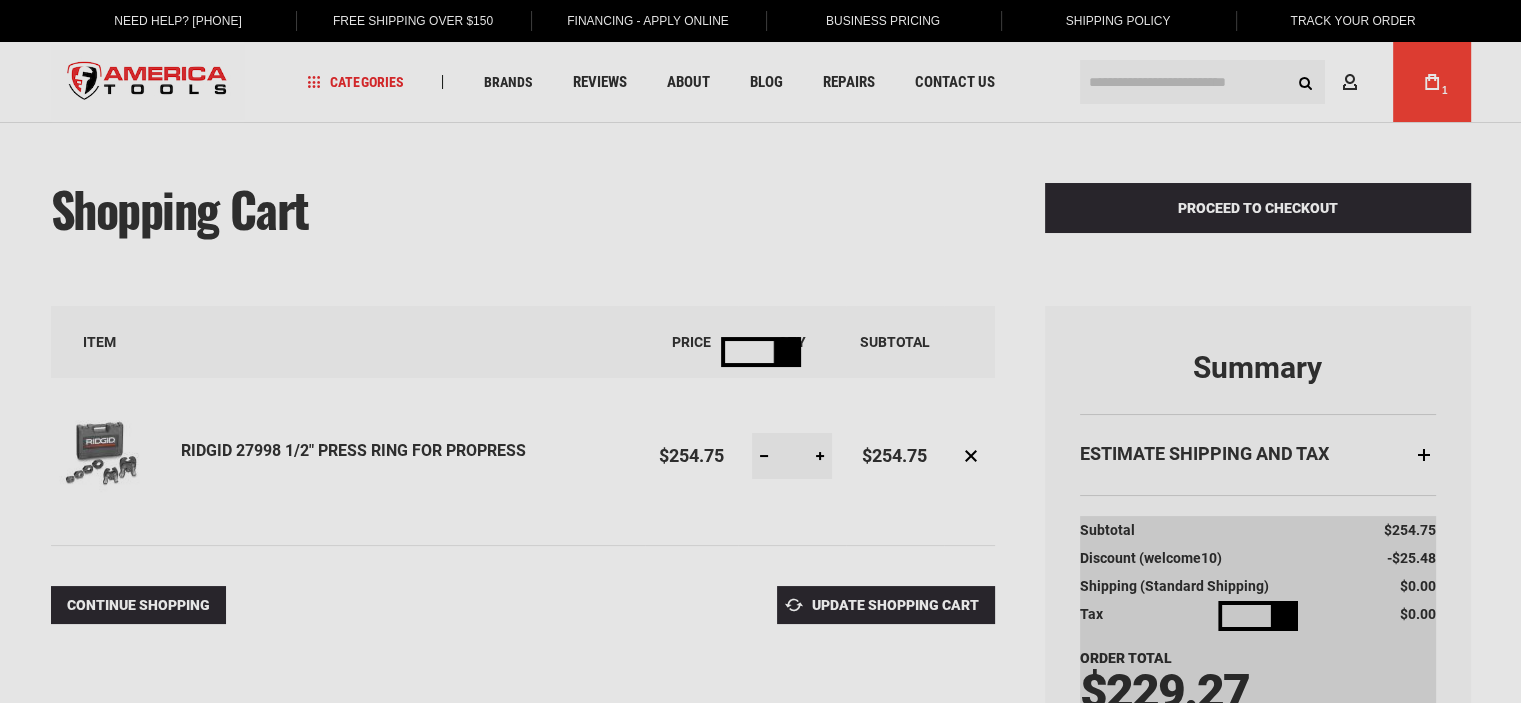 scroll, scrollTop: 0, scrollLeft: 0, axis: both 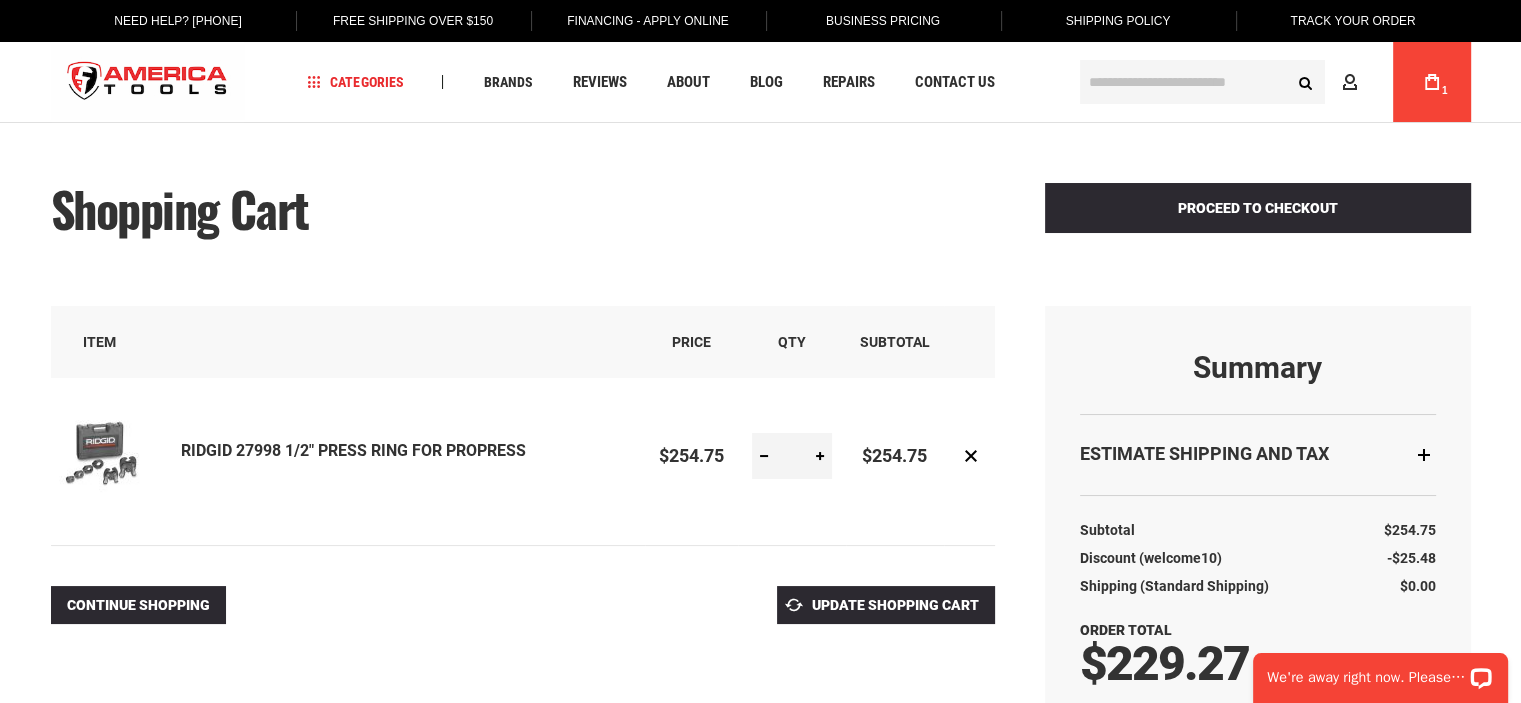 click at bounding box center (148, 82) 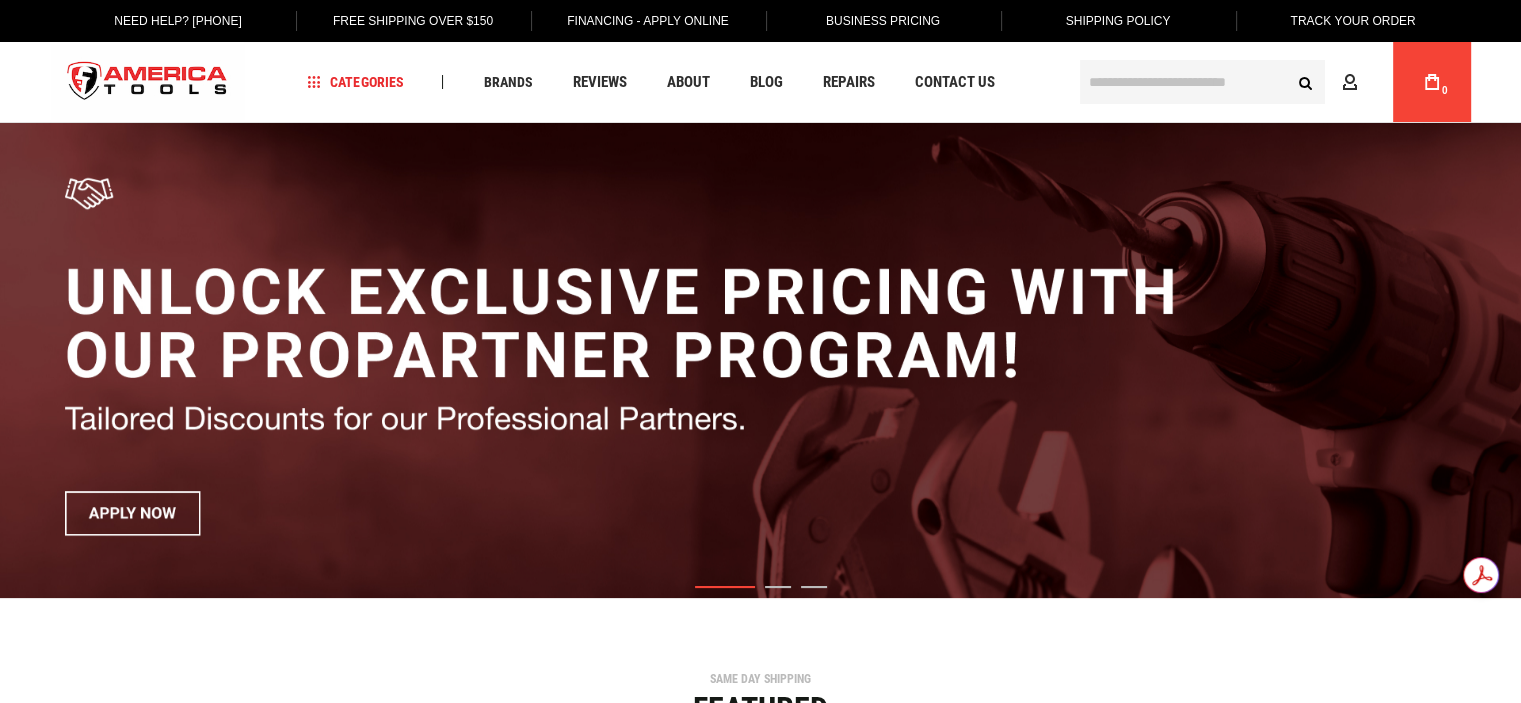 scroll, scrollTop: 0, scrollLeft: 0, axis: both 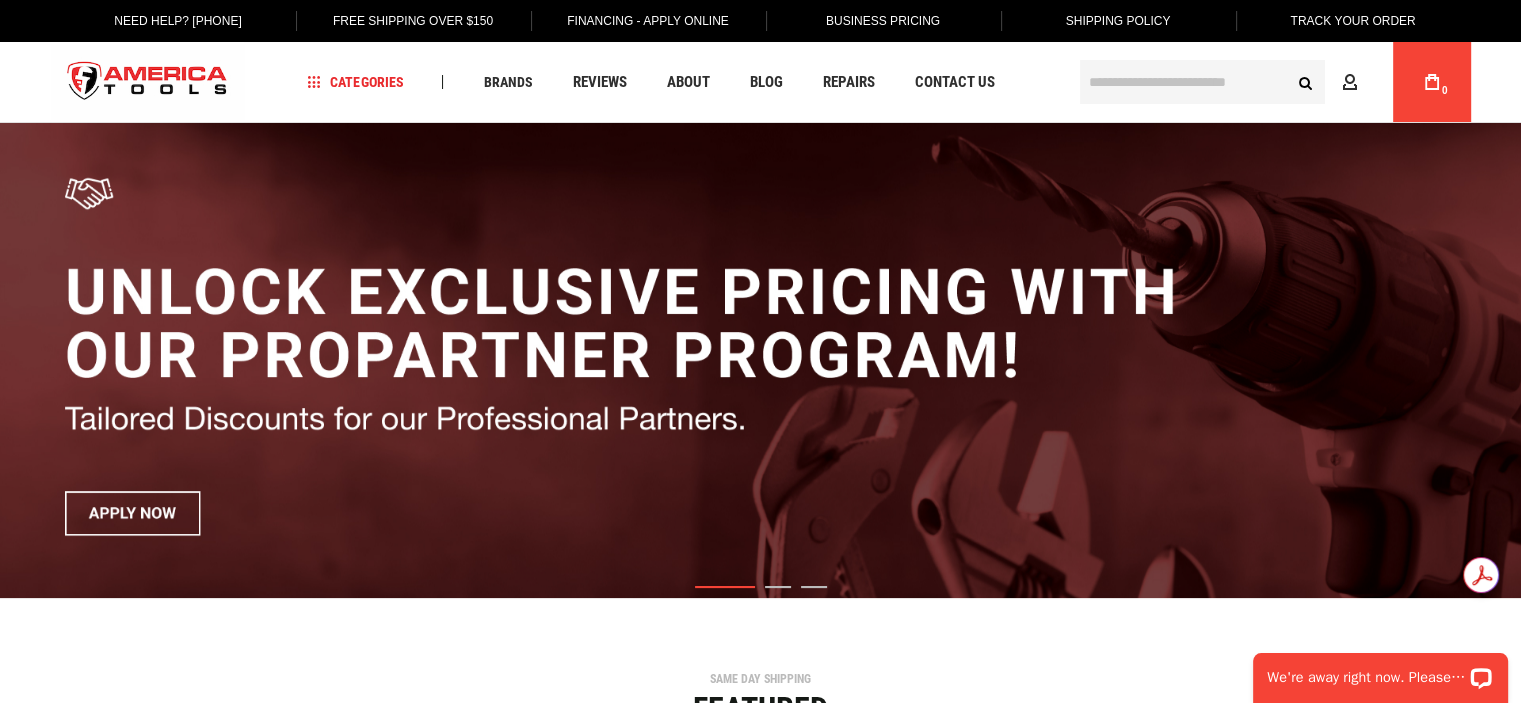 click 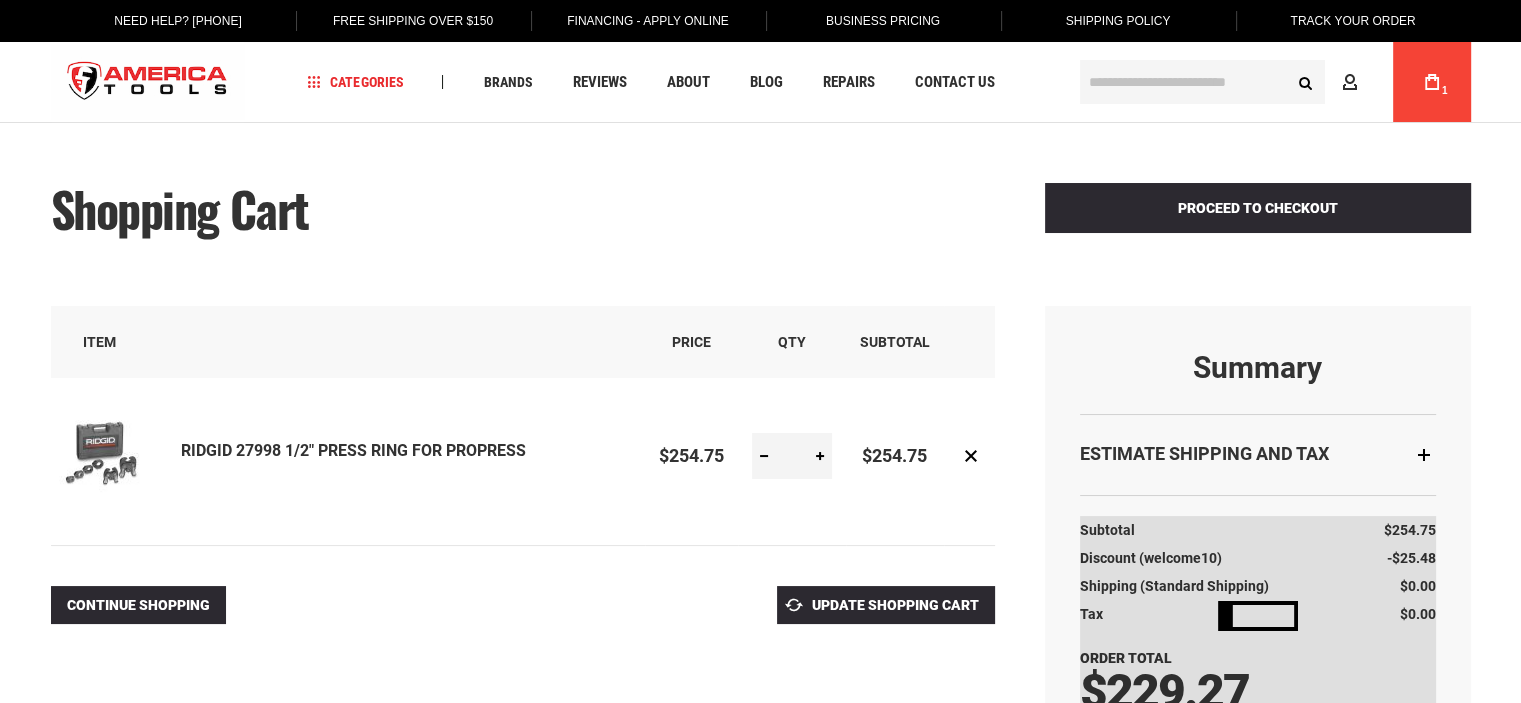 scroll, scrollTop: 0, scrollLeft: 0, axis: both 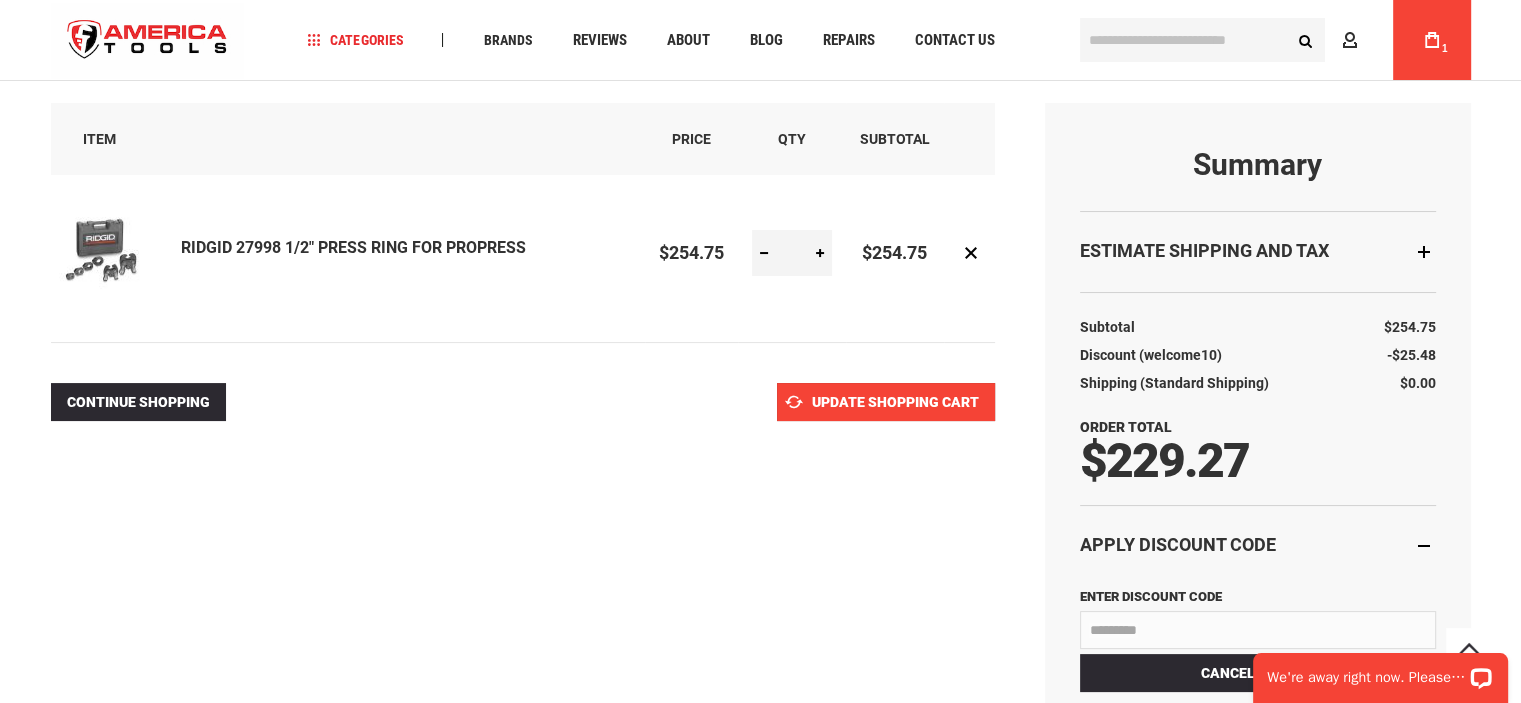 click on "Update Shopping Cart" at bounding box center [895, 402] 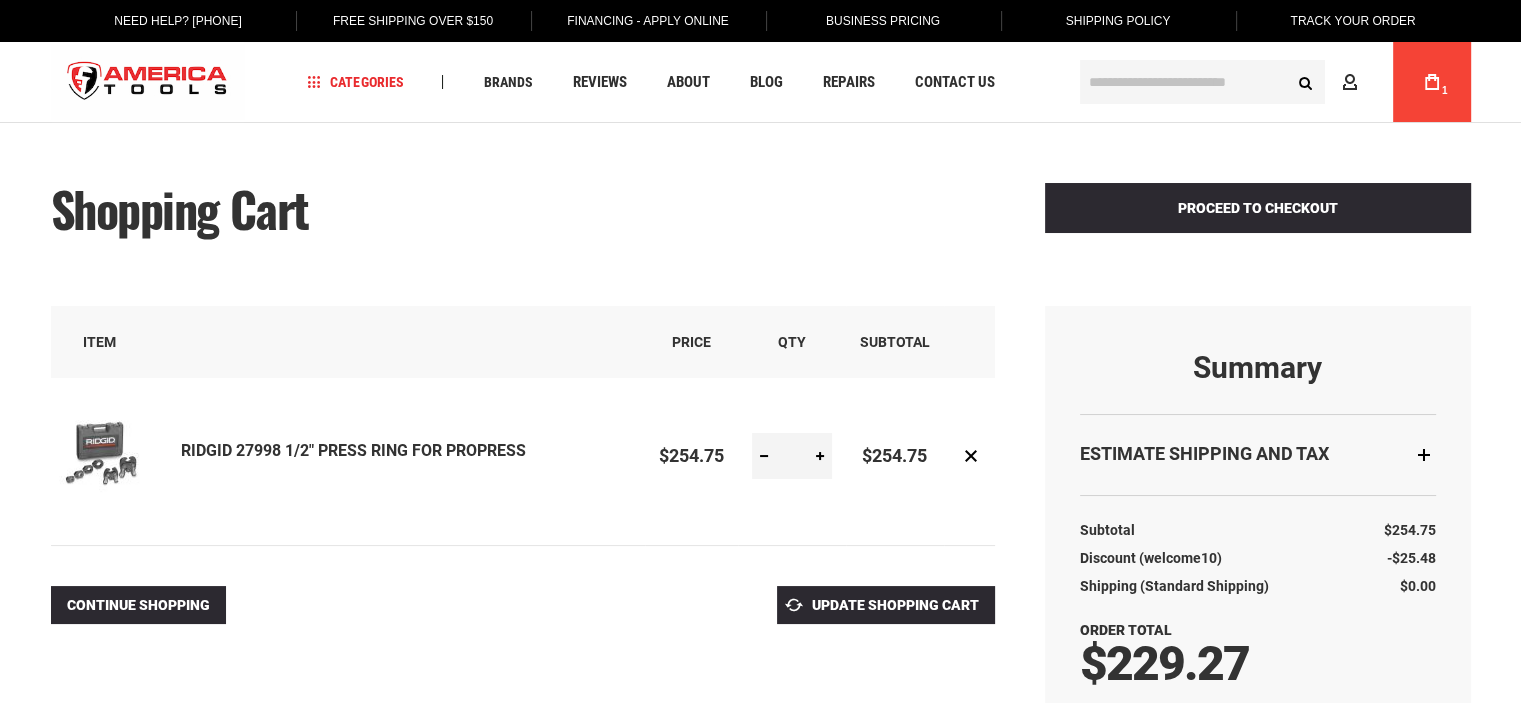 scroll, scrollTop: 0, scrollLeft: 0, axis: both 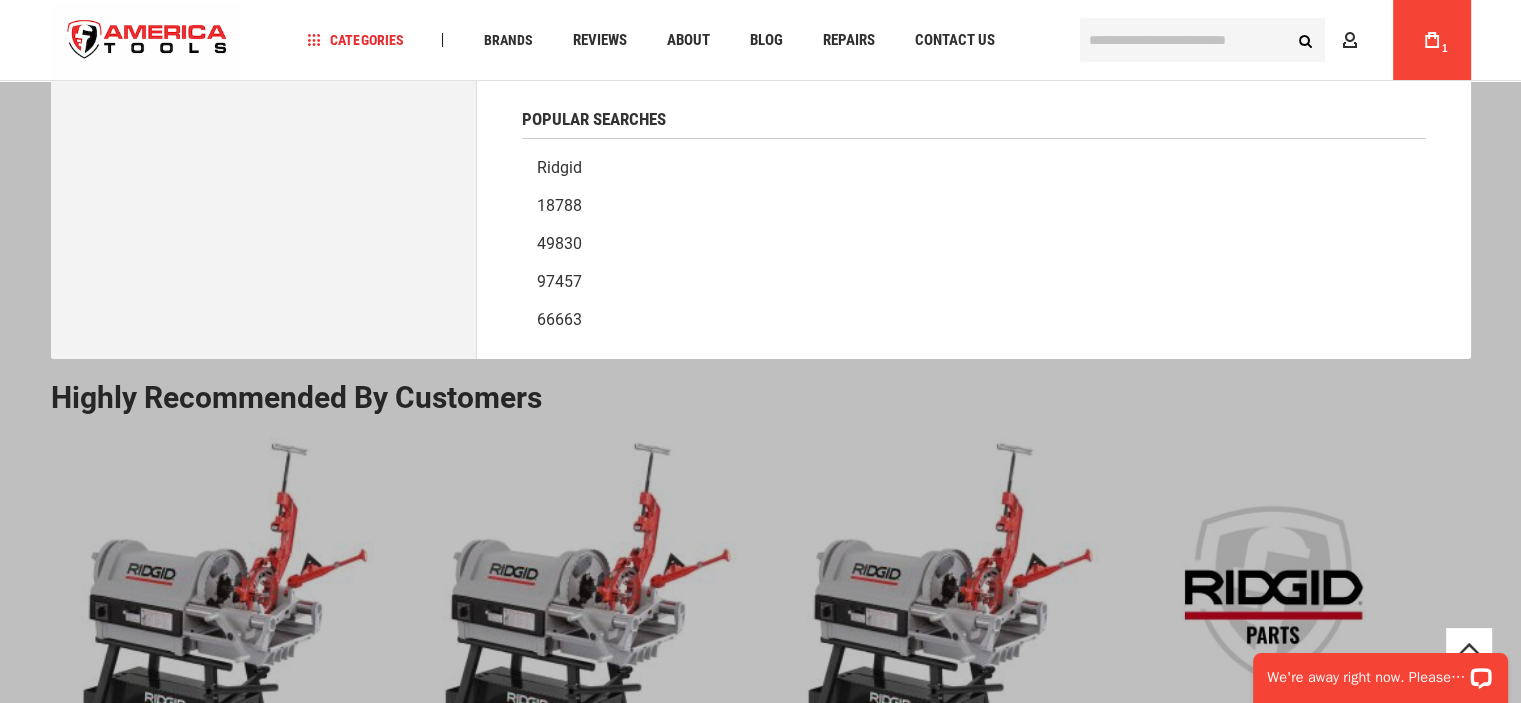 paste on "**********" 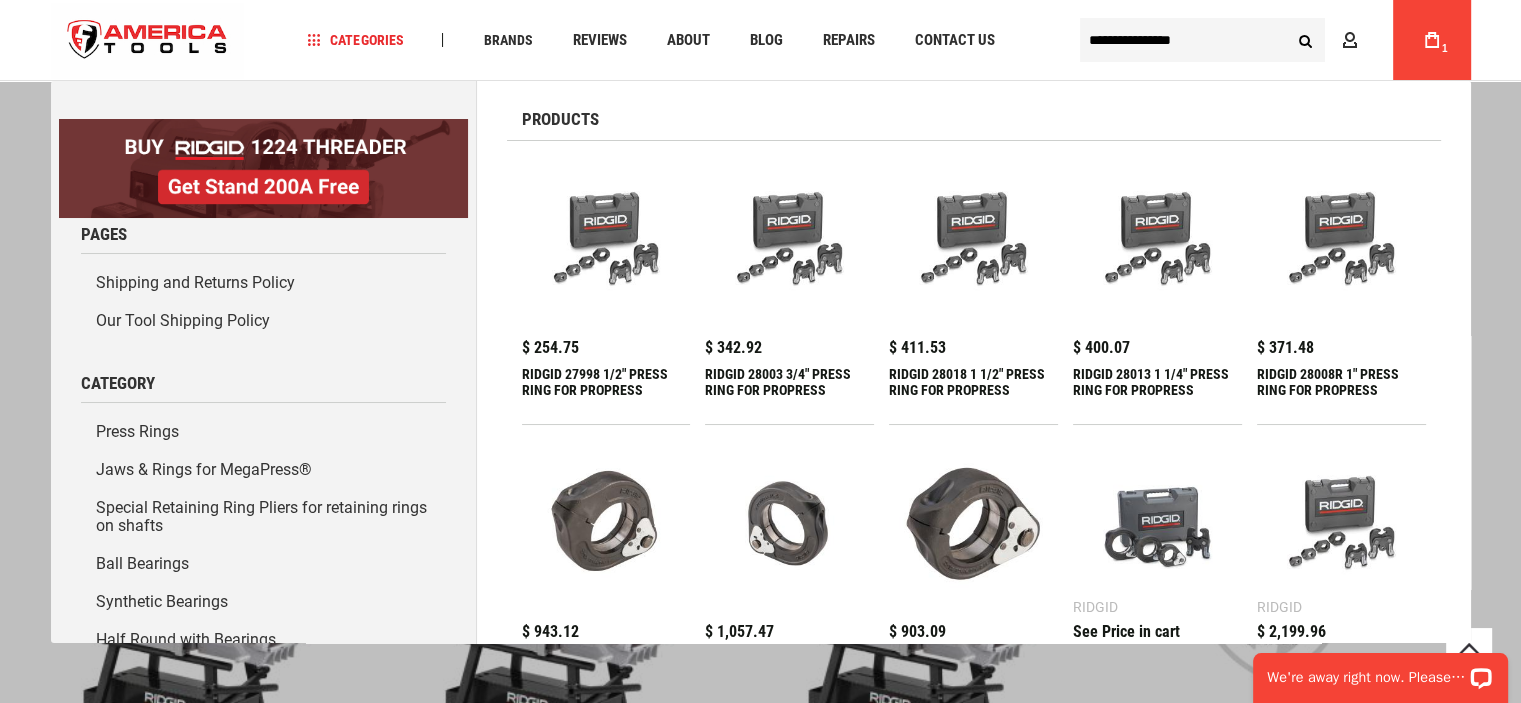type on "**********" 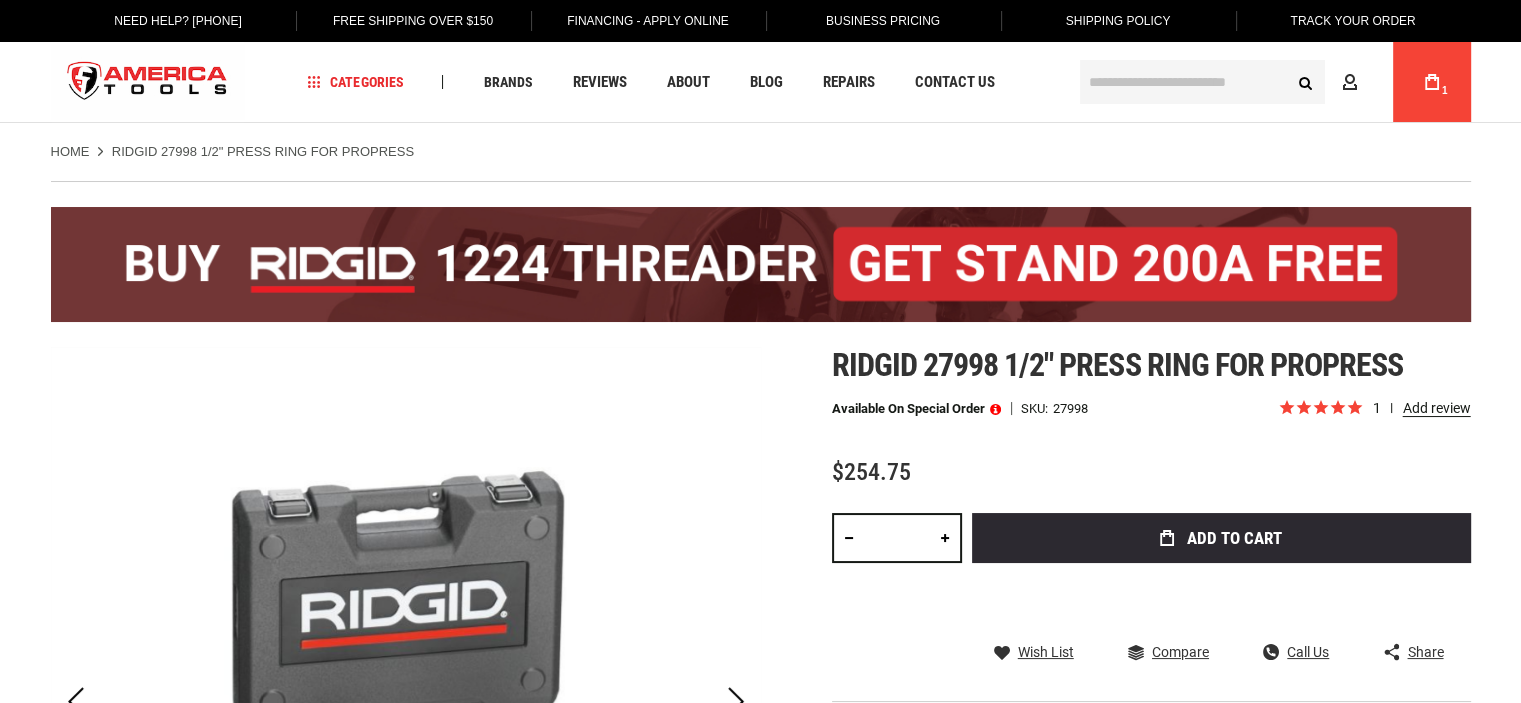 scroll, scrollTop: 0, scrollLeft: 0, axis: both 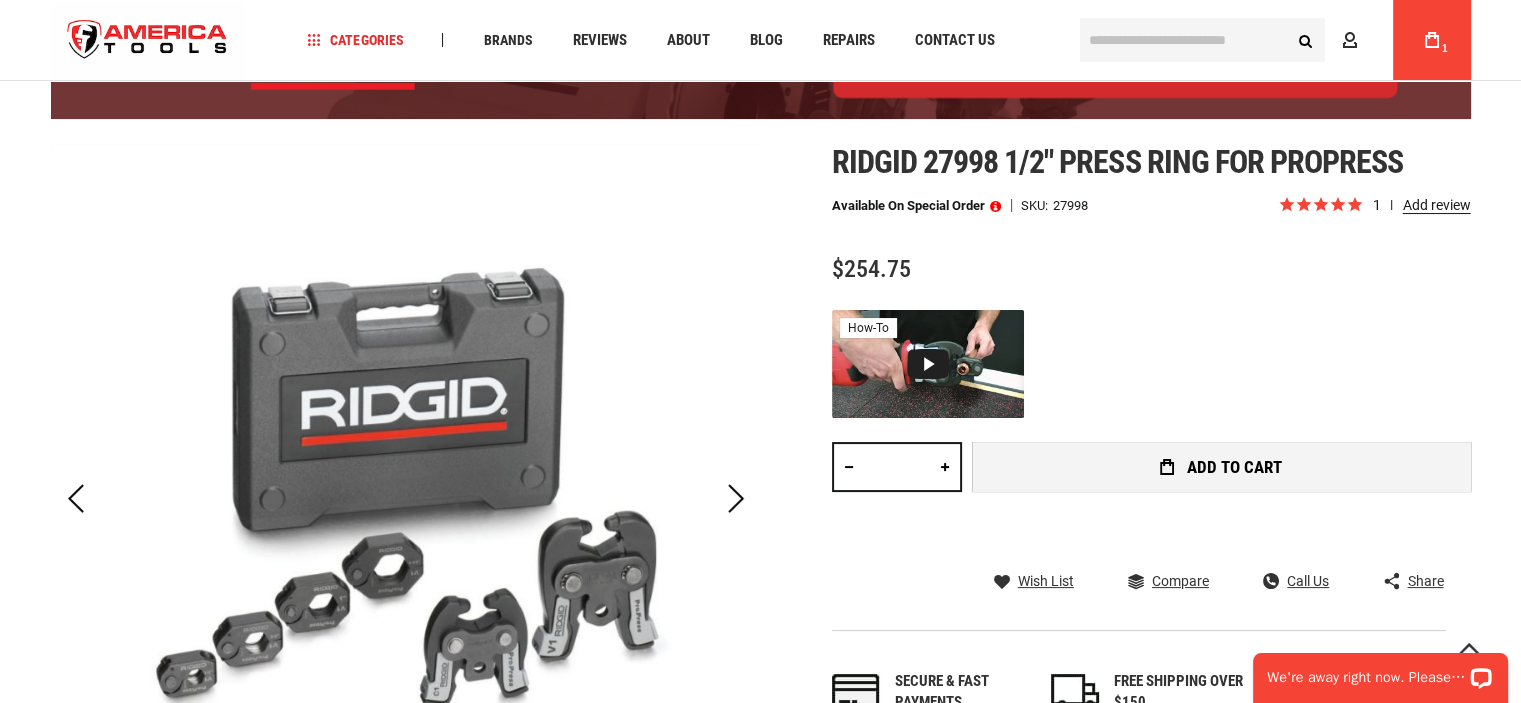 click on "Add to Cart" at bounding box center (1234, 467) 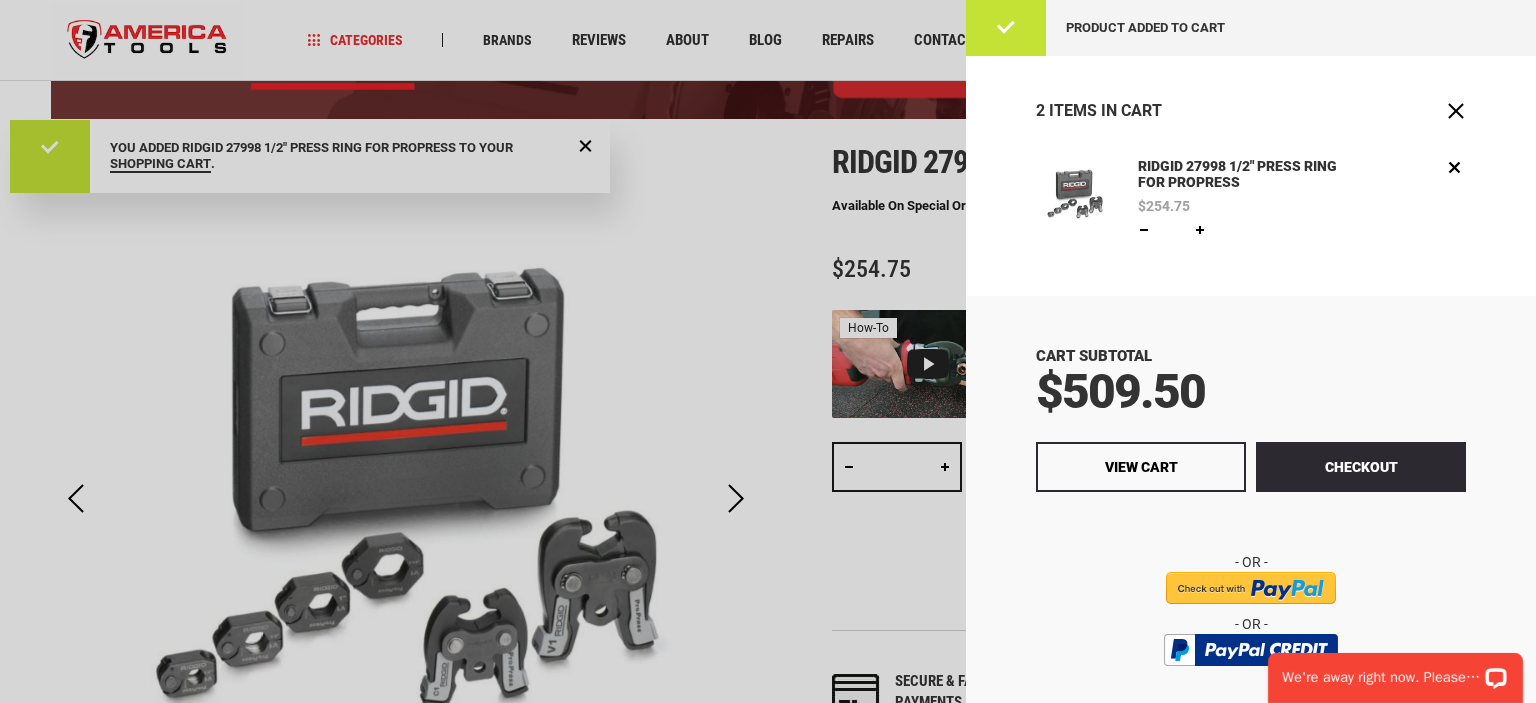 click at bounding box center (1144, 230) 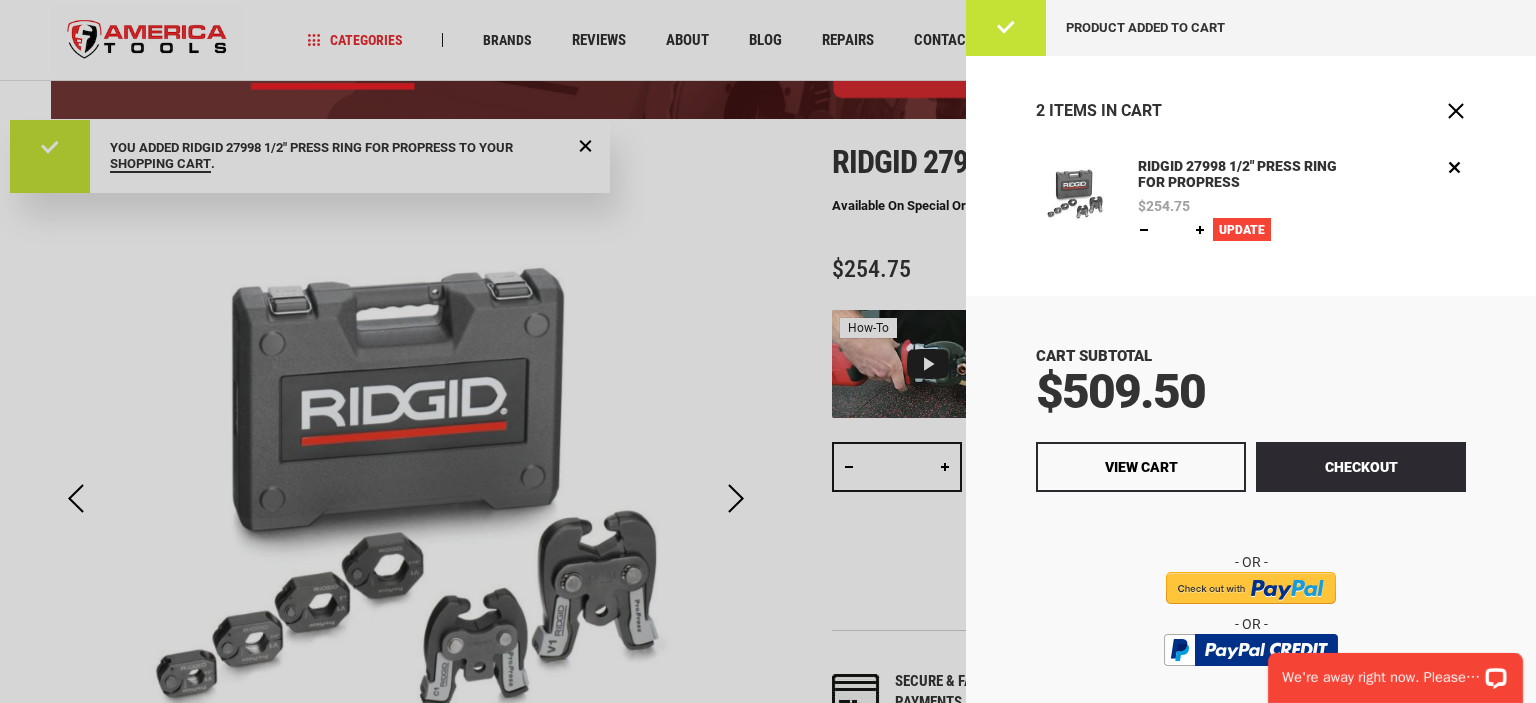 click on "Update" at bounding box center [1242, 229] 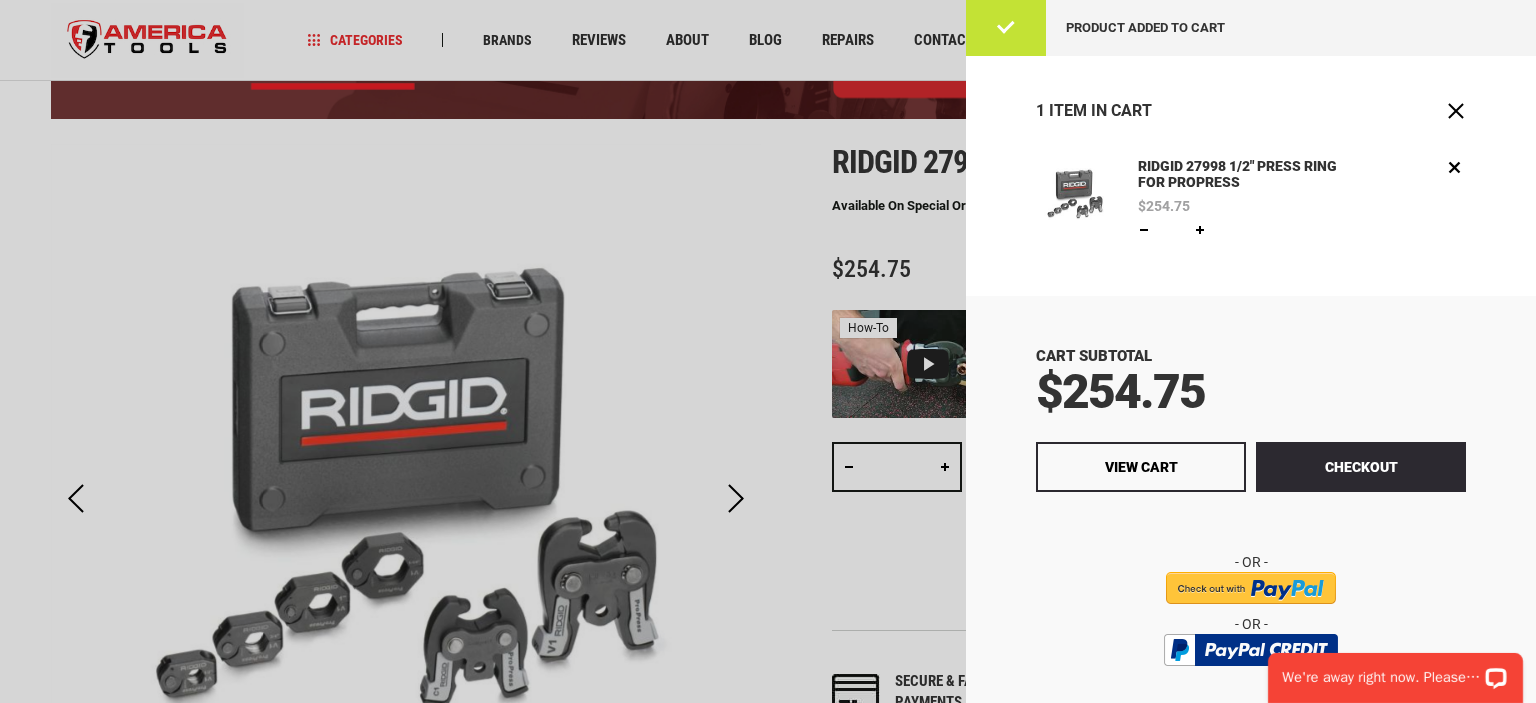 scroll, scrollTop: 54, scrollLeft: 0, axis: vertical 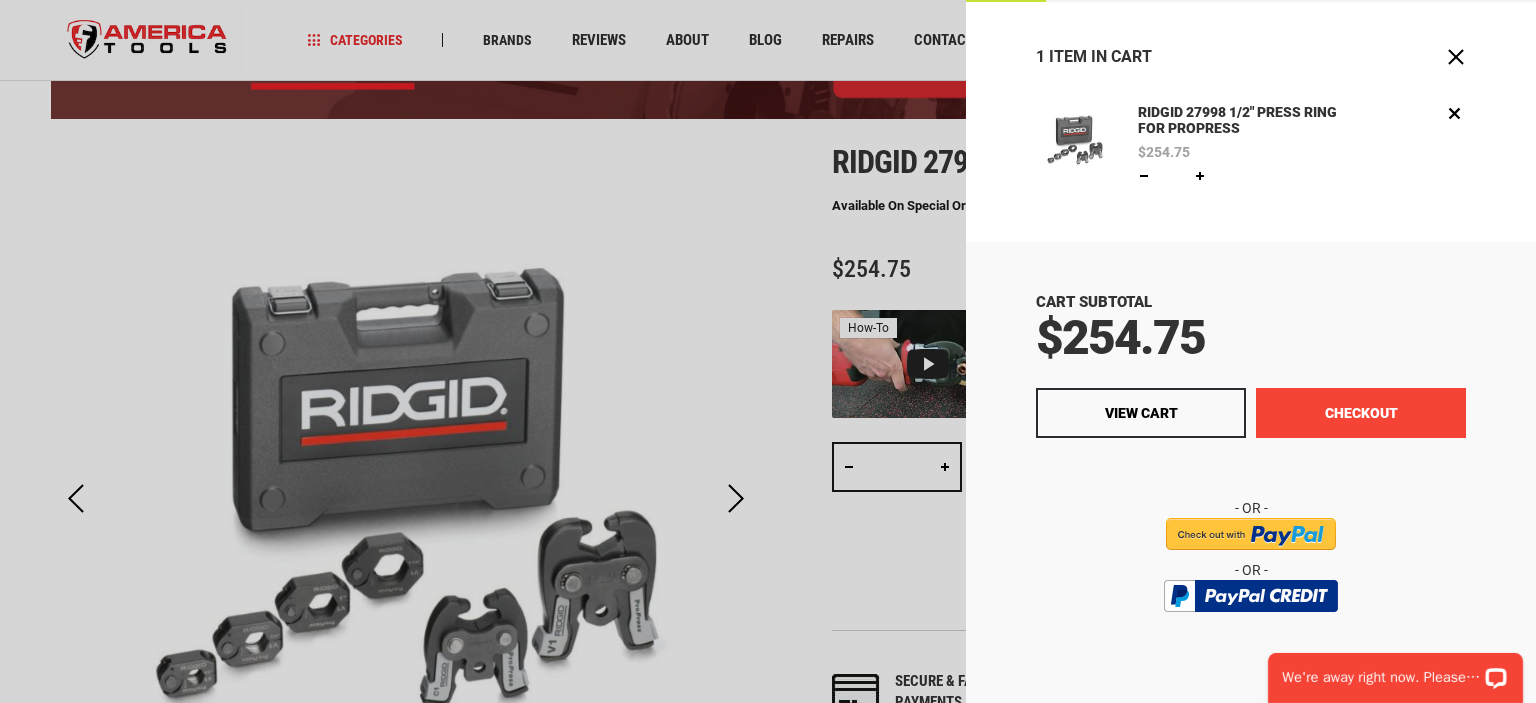click on "Checkout" at bounding box center [1361, 413] 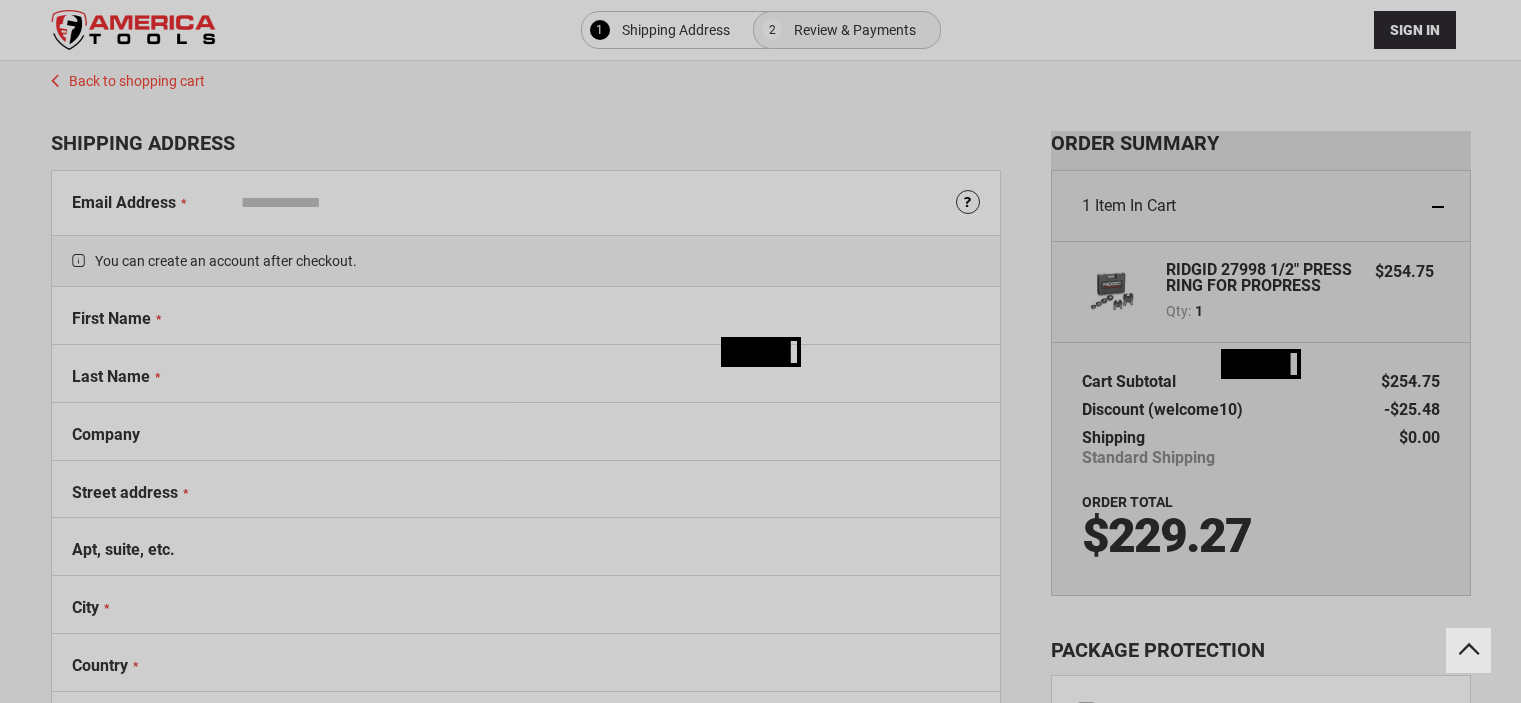 select on "**" 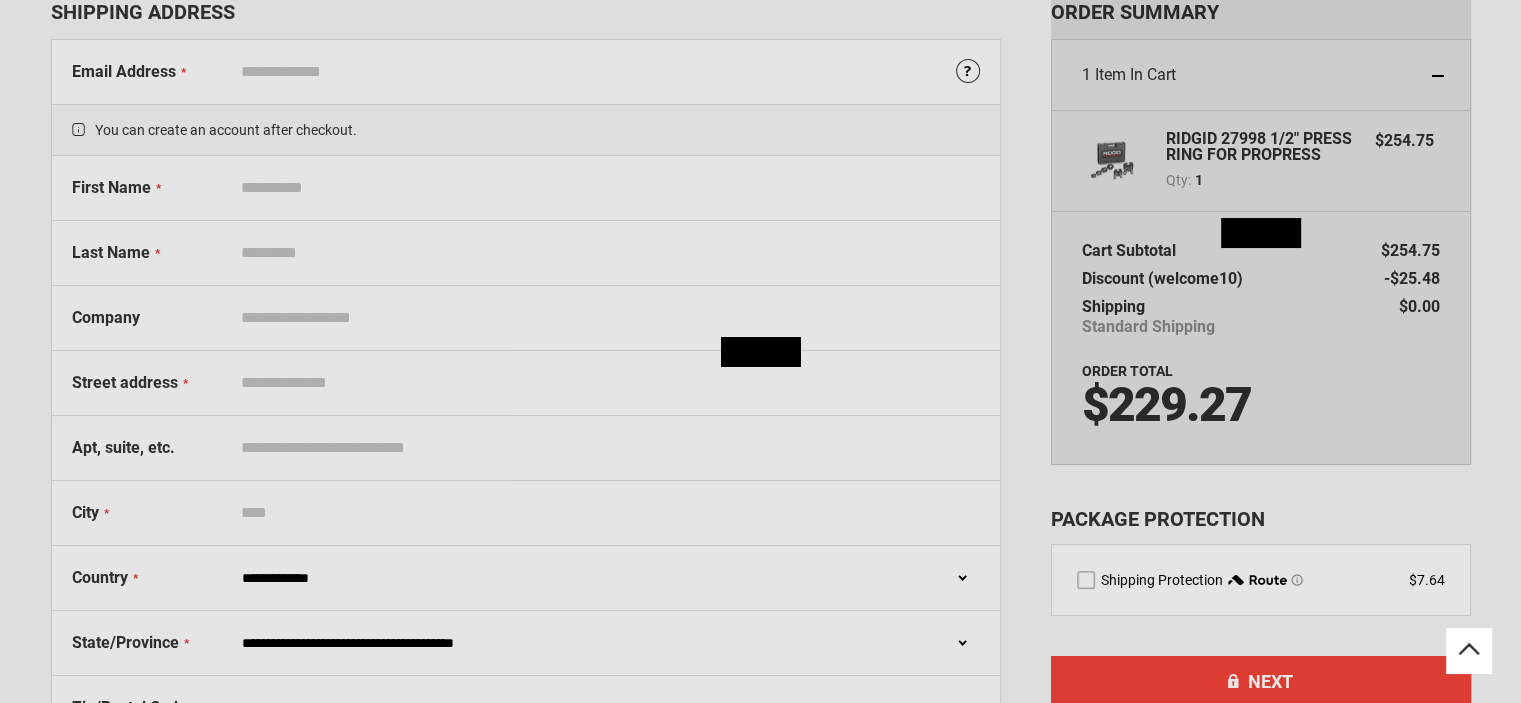 scroll, scrollTop: 0, scrollLeft: 0, axis: both 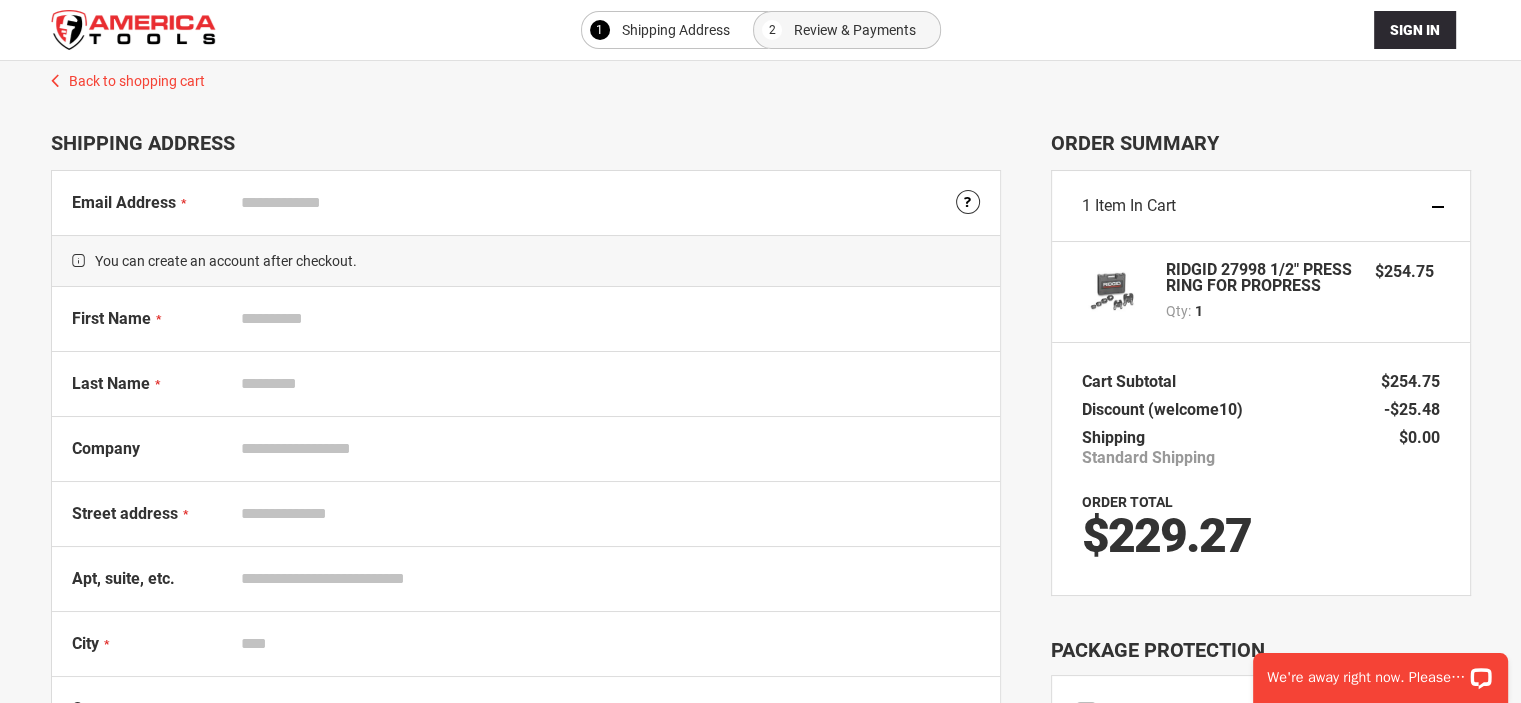 click on "Email Address" at bounding box center (606, 203) 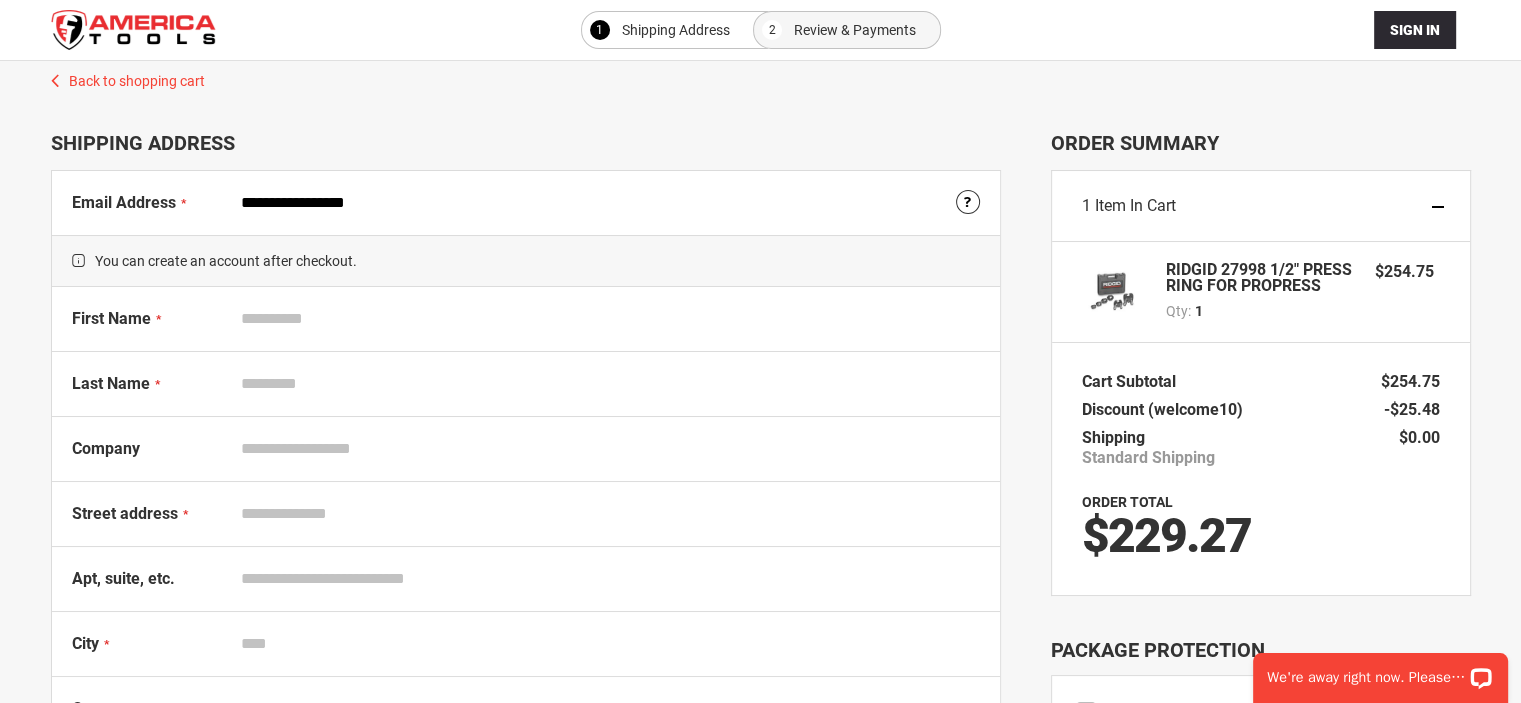click on "First Name" at bounding box center [606, 319] 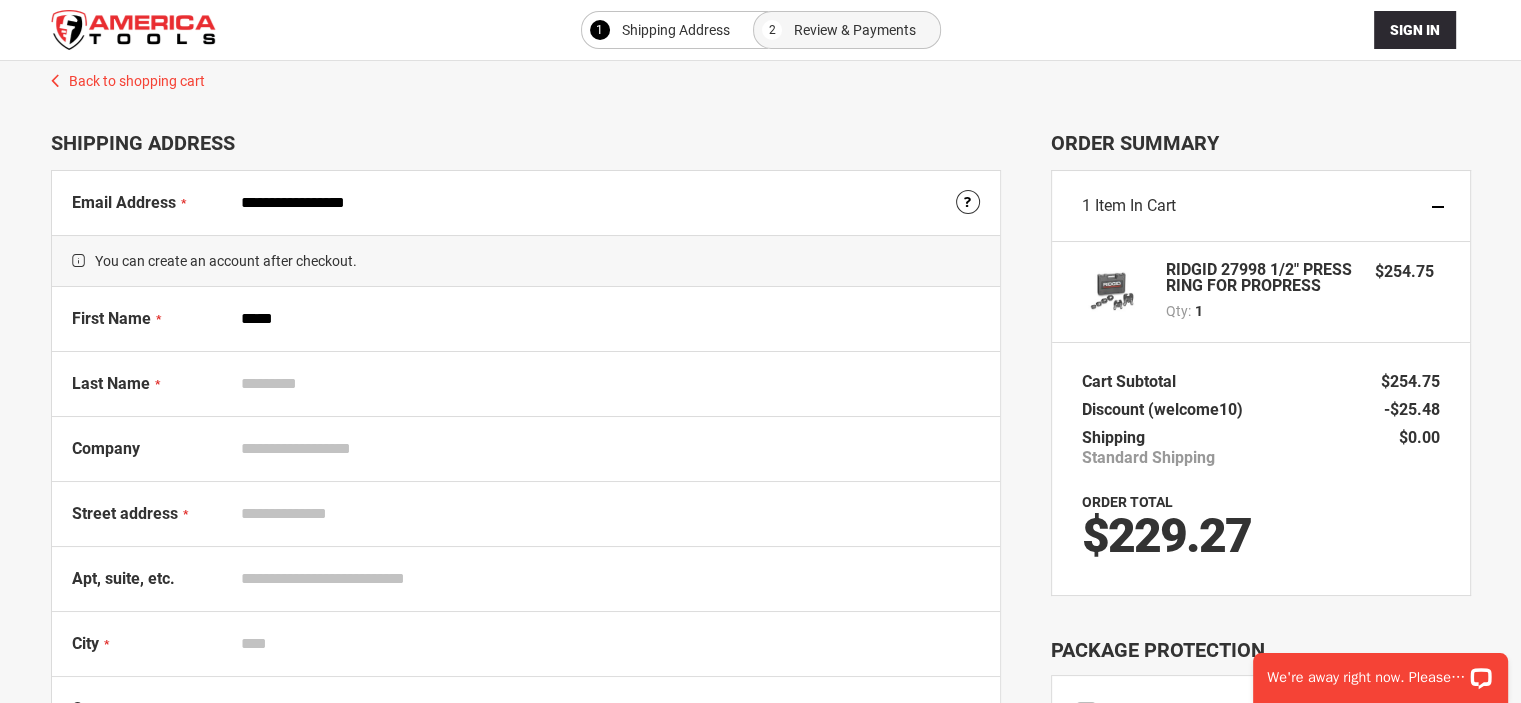type on "*****" 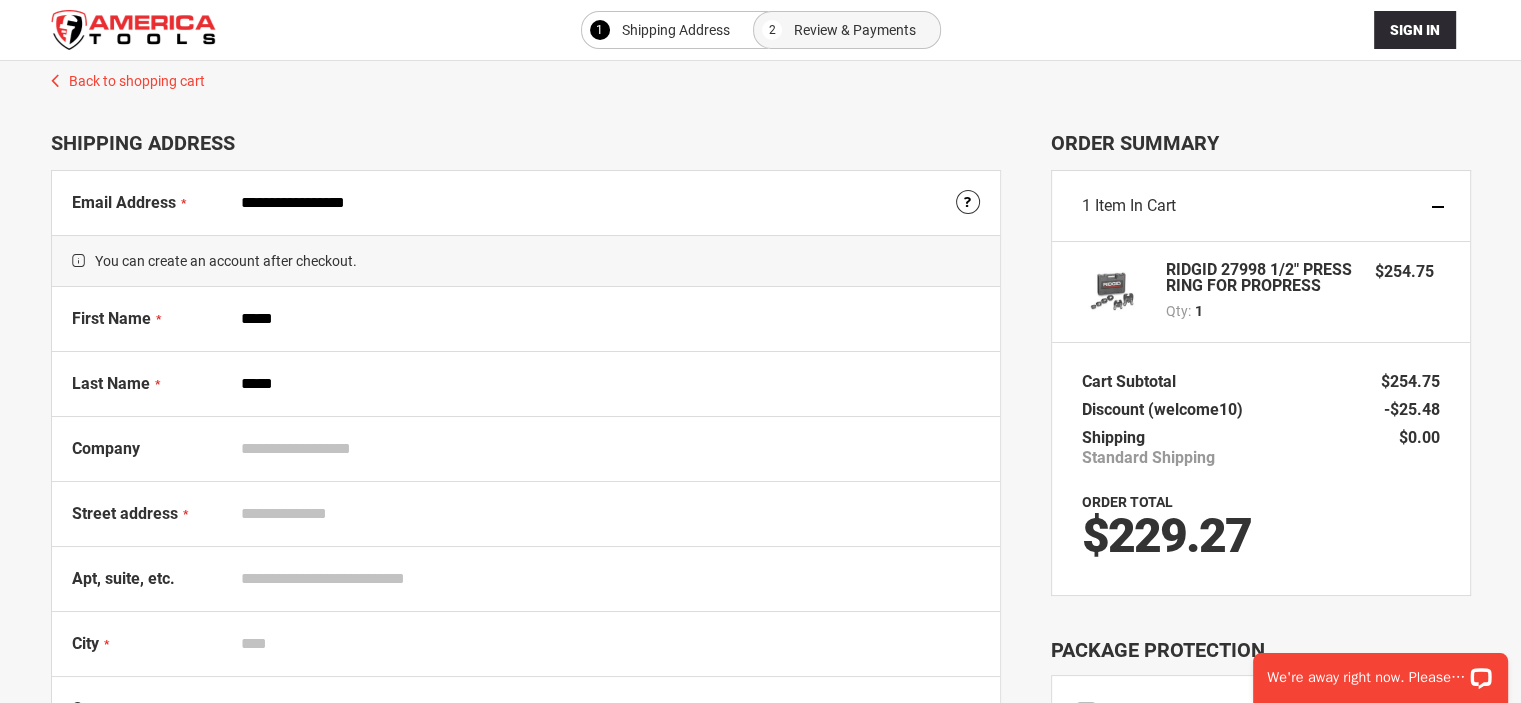 type on "**********" 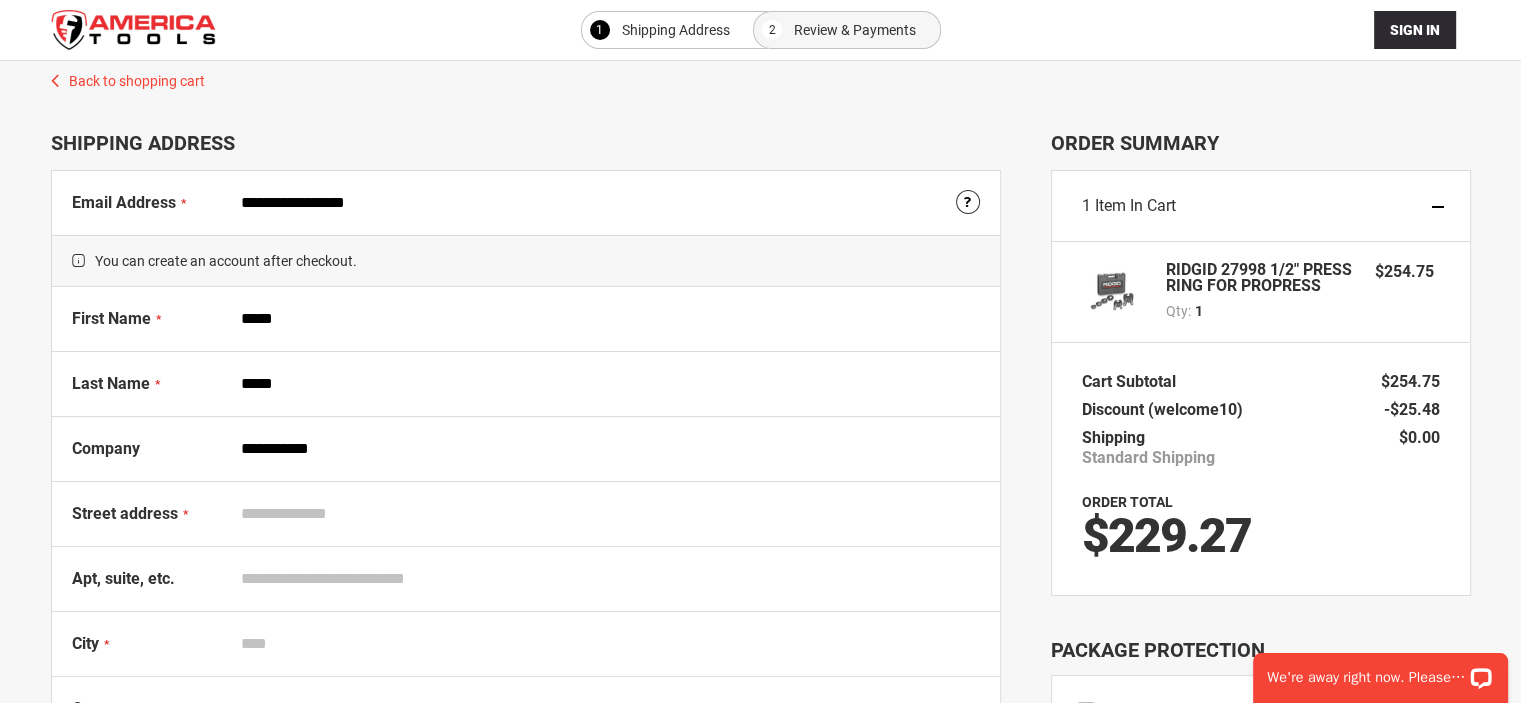 type on "**********" 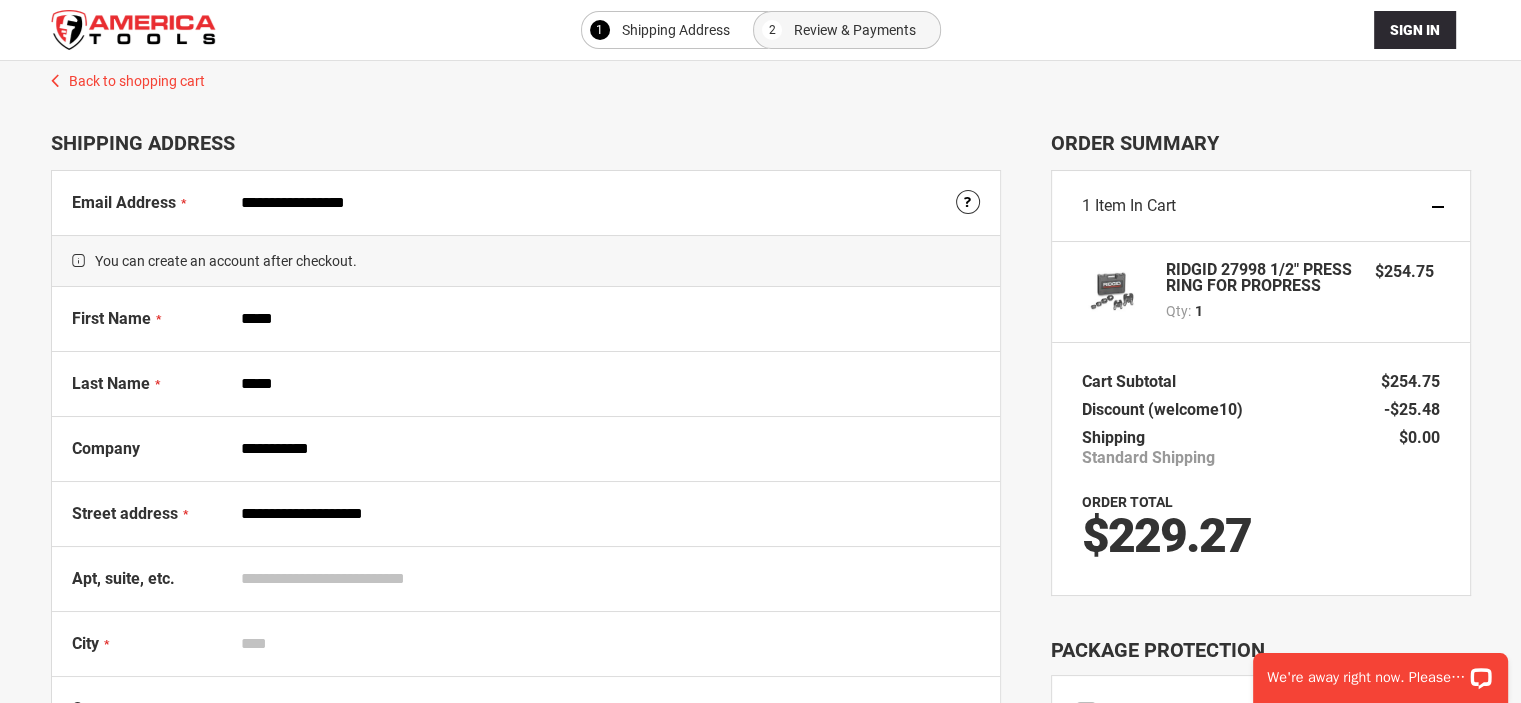 type on "********" 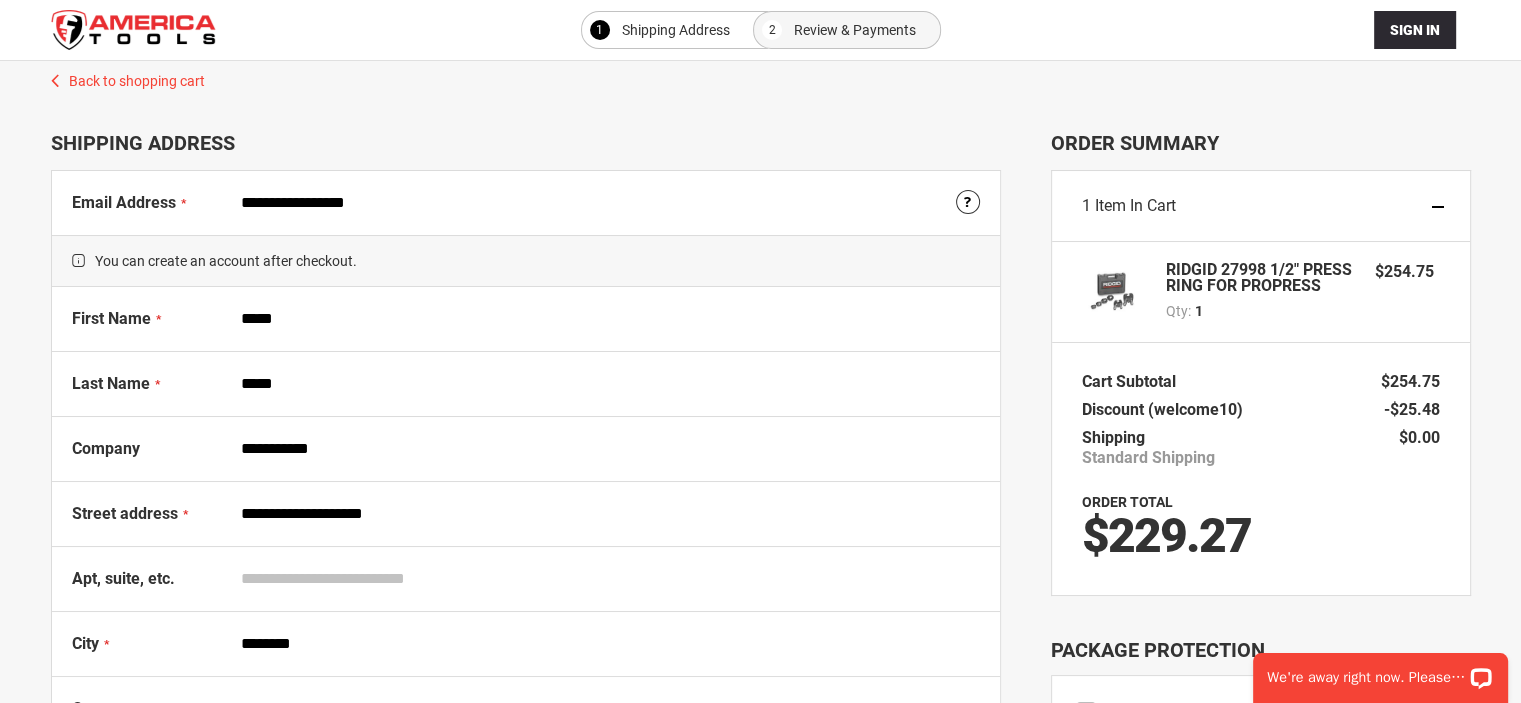 select on "**" 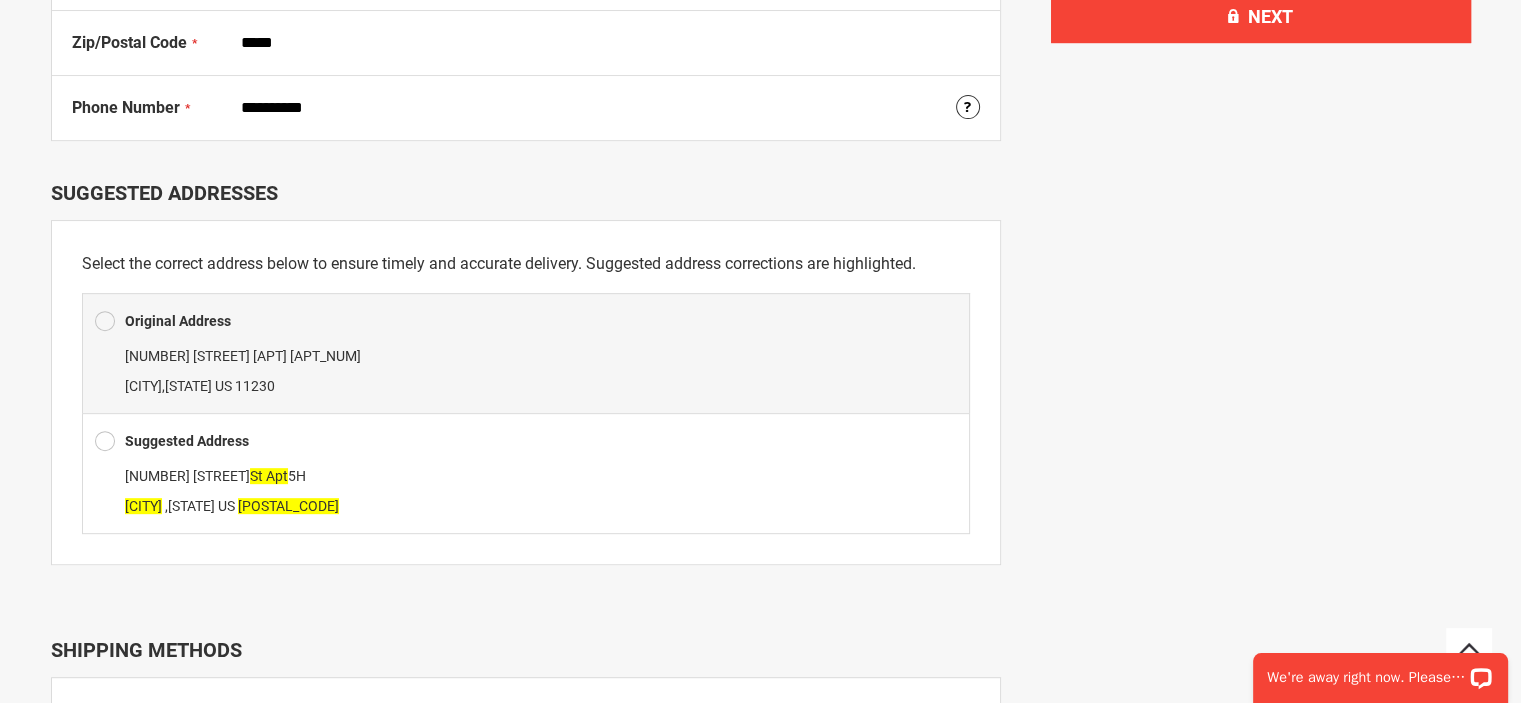 scroll, scrollTop: 800, scrollLeft: 0, axis: vertical 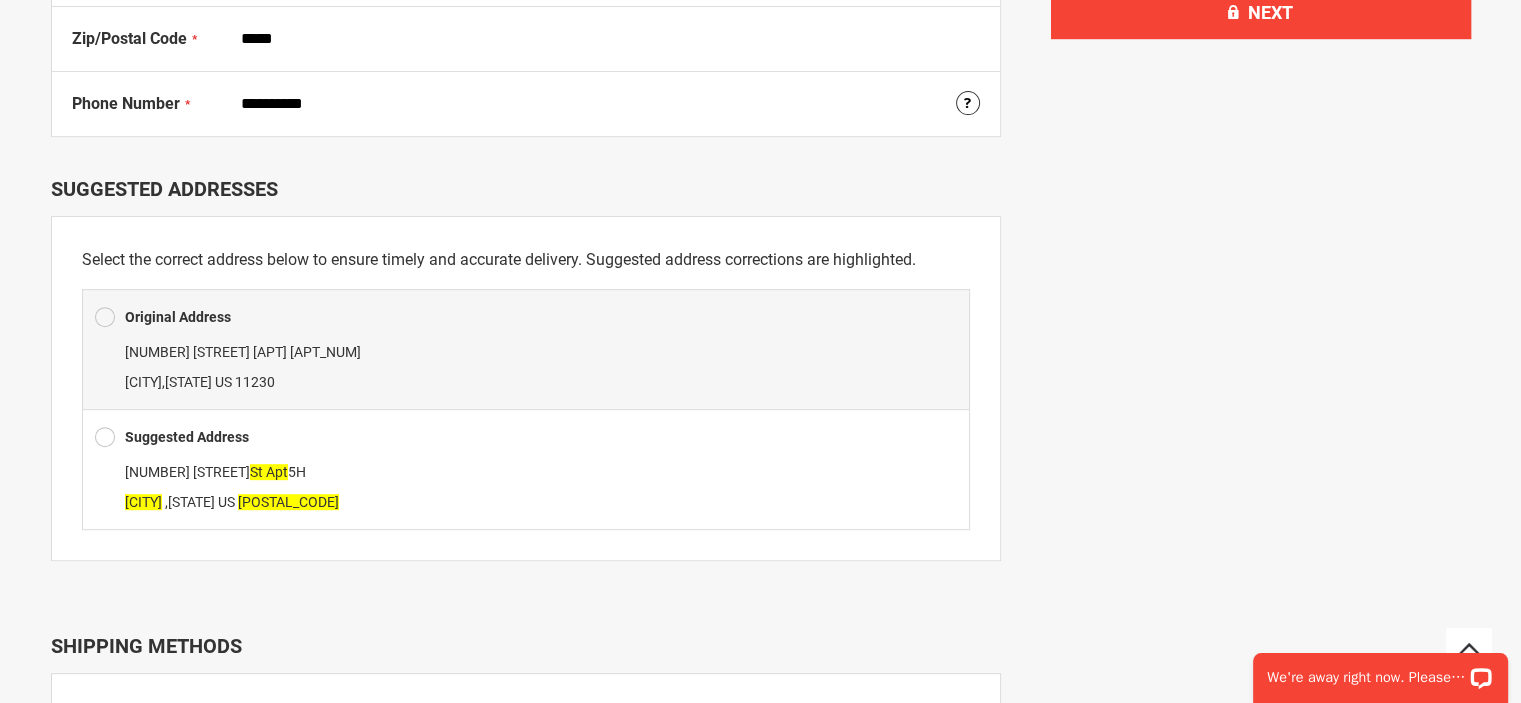 click at bounding box center (105, 437) 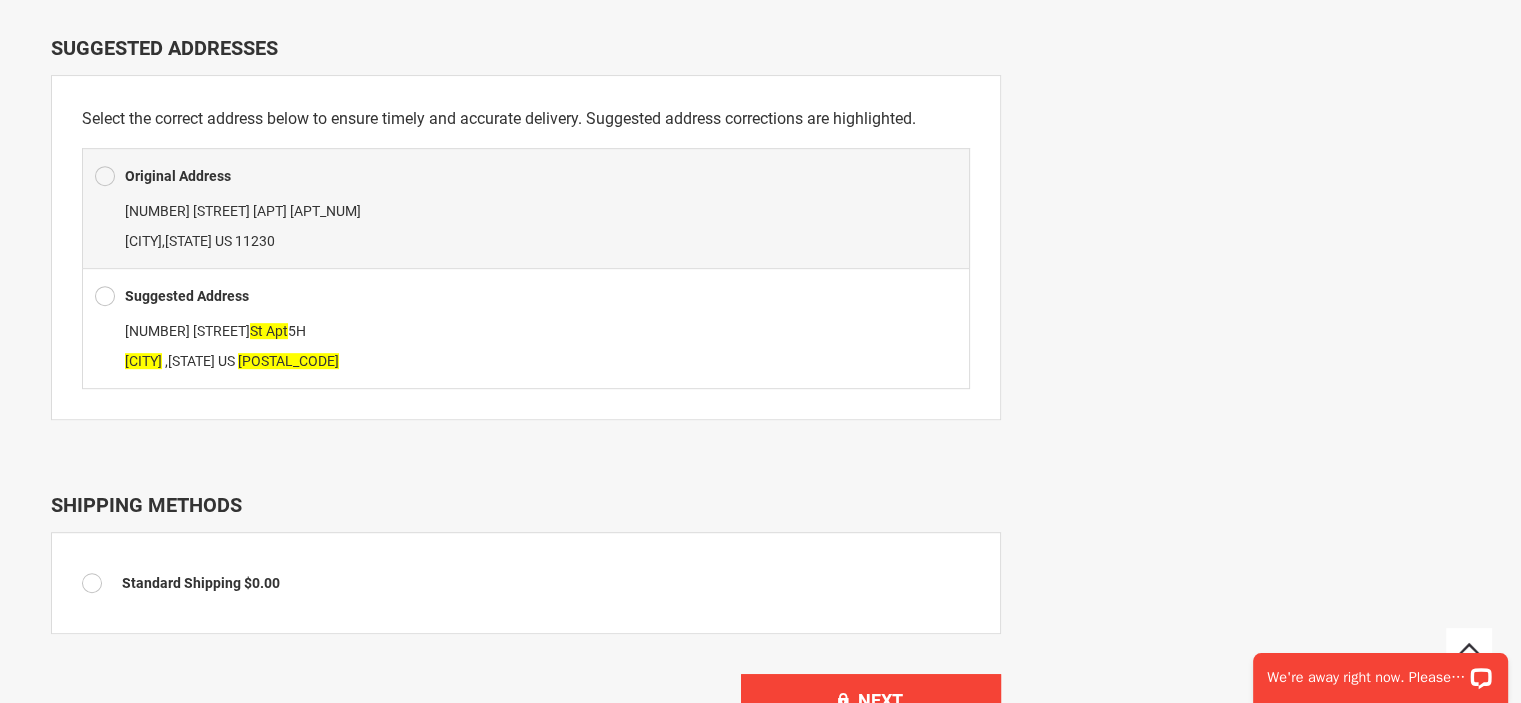 scroll, scrollTop: 1100, scrollLeft: 0, axis: vertical 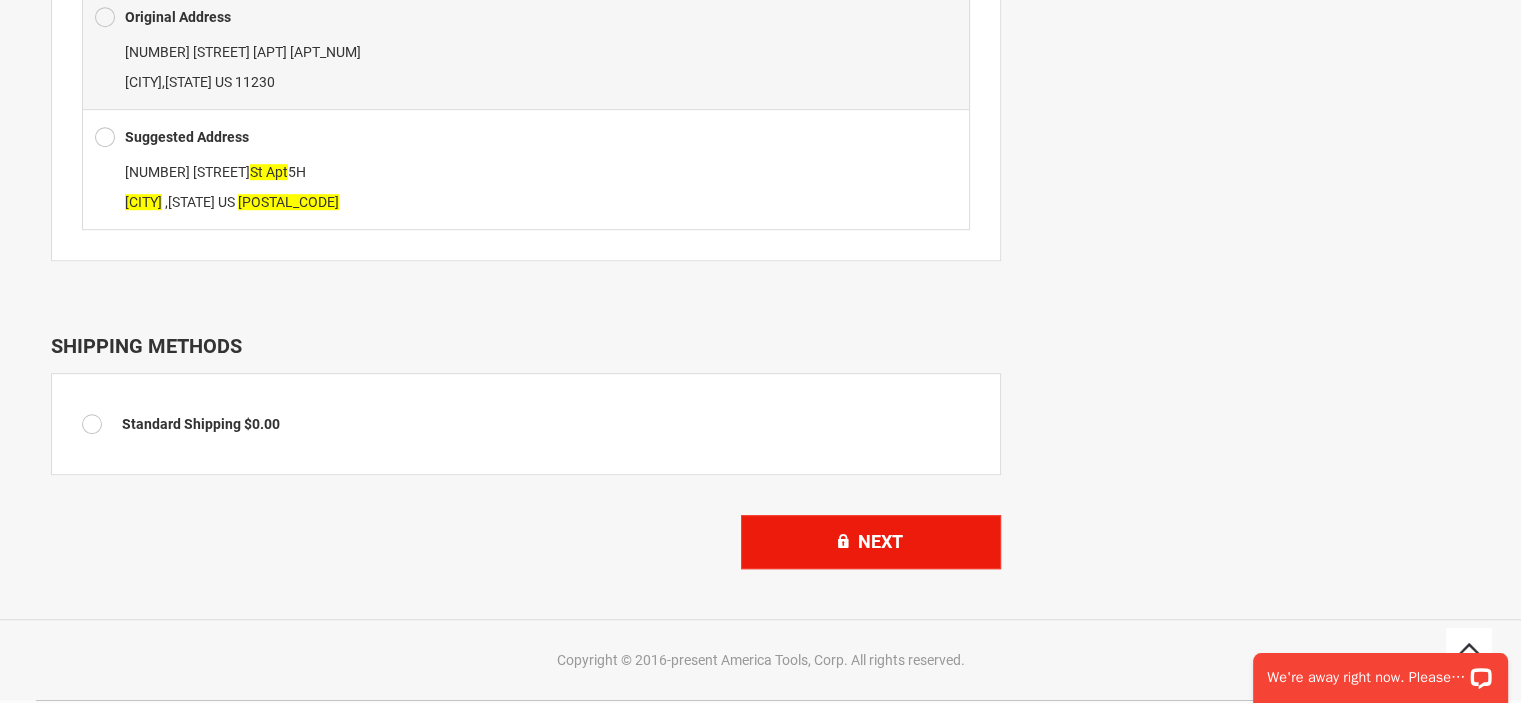 click on "Next" at bounding box center [871, 542] 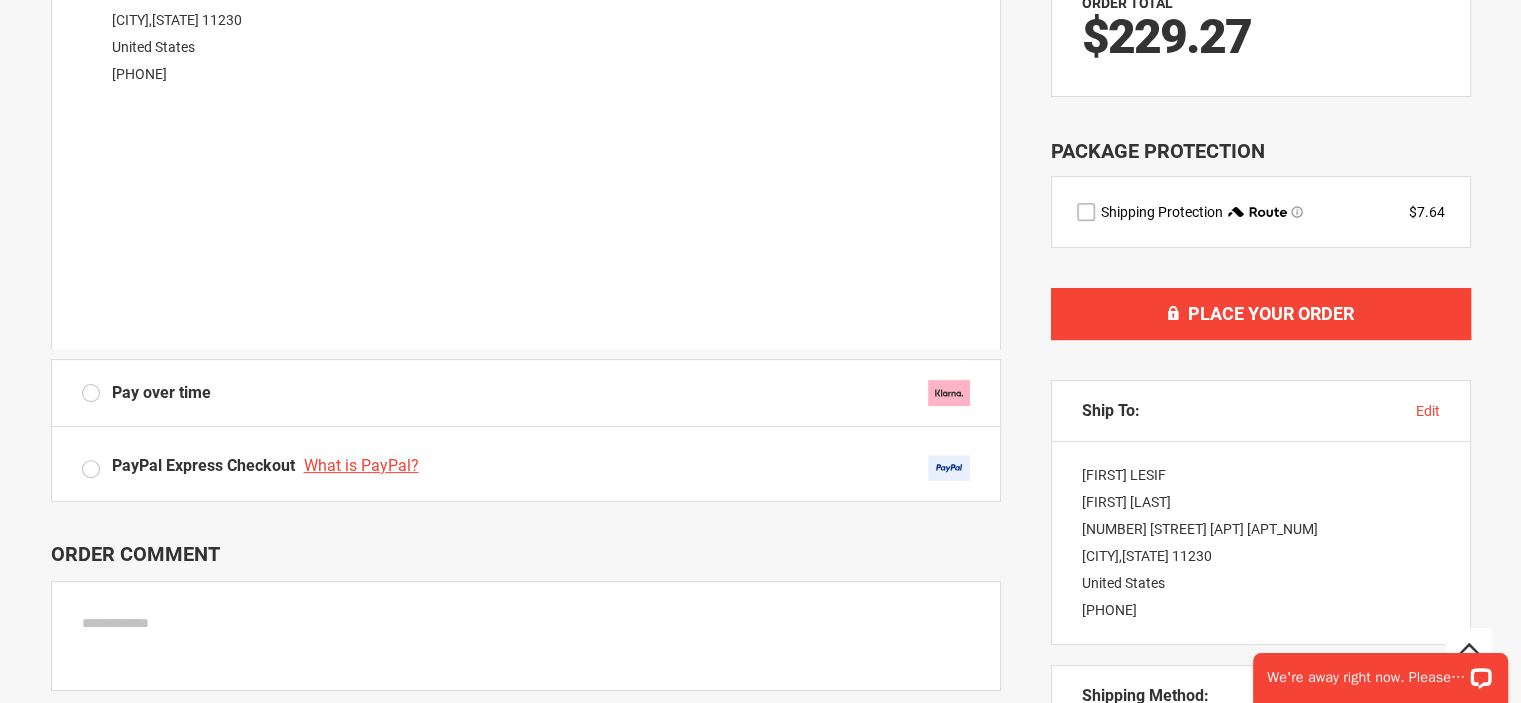 scroll, scrollTop: 500, scrollLeft: 0, axis: vertical 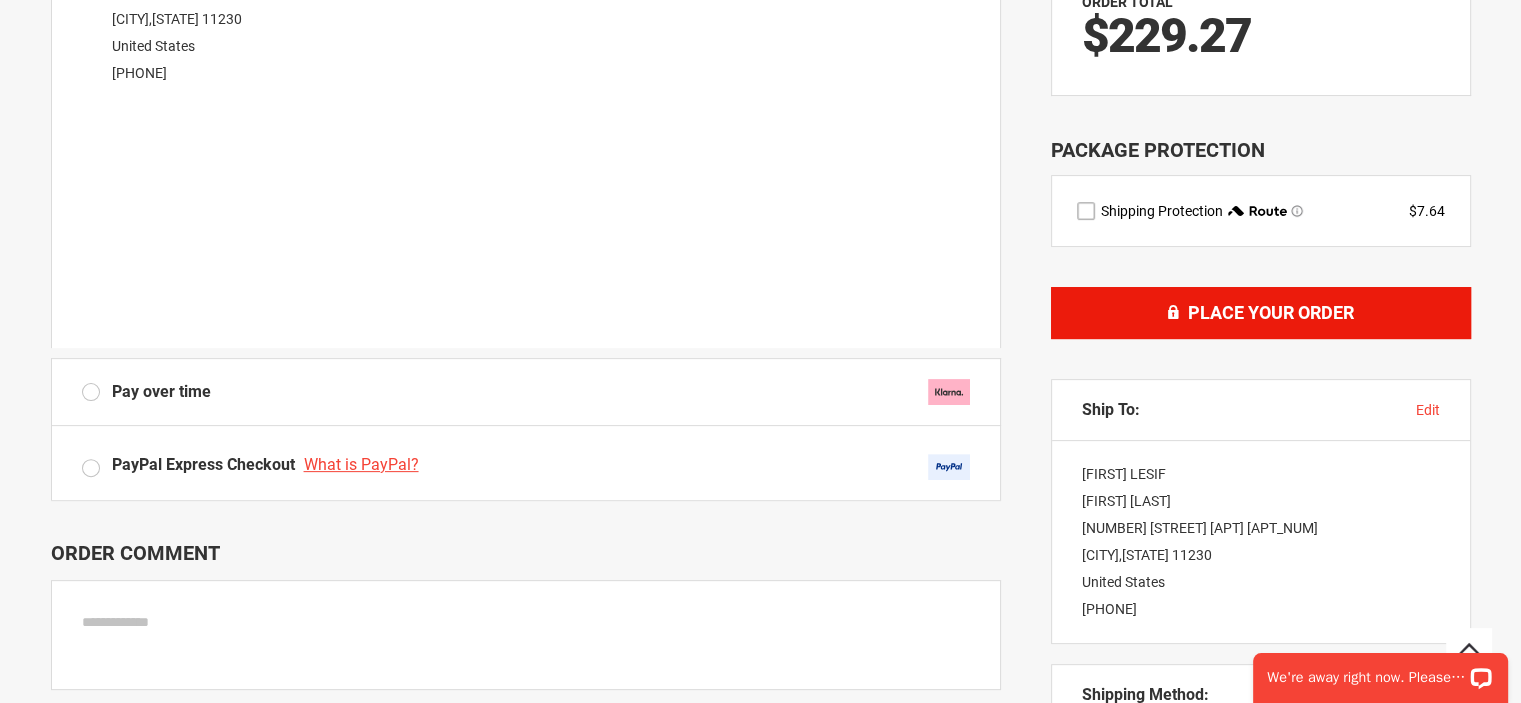 click on "Place Your Order" at bounding box center [1261, 313] 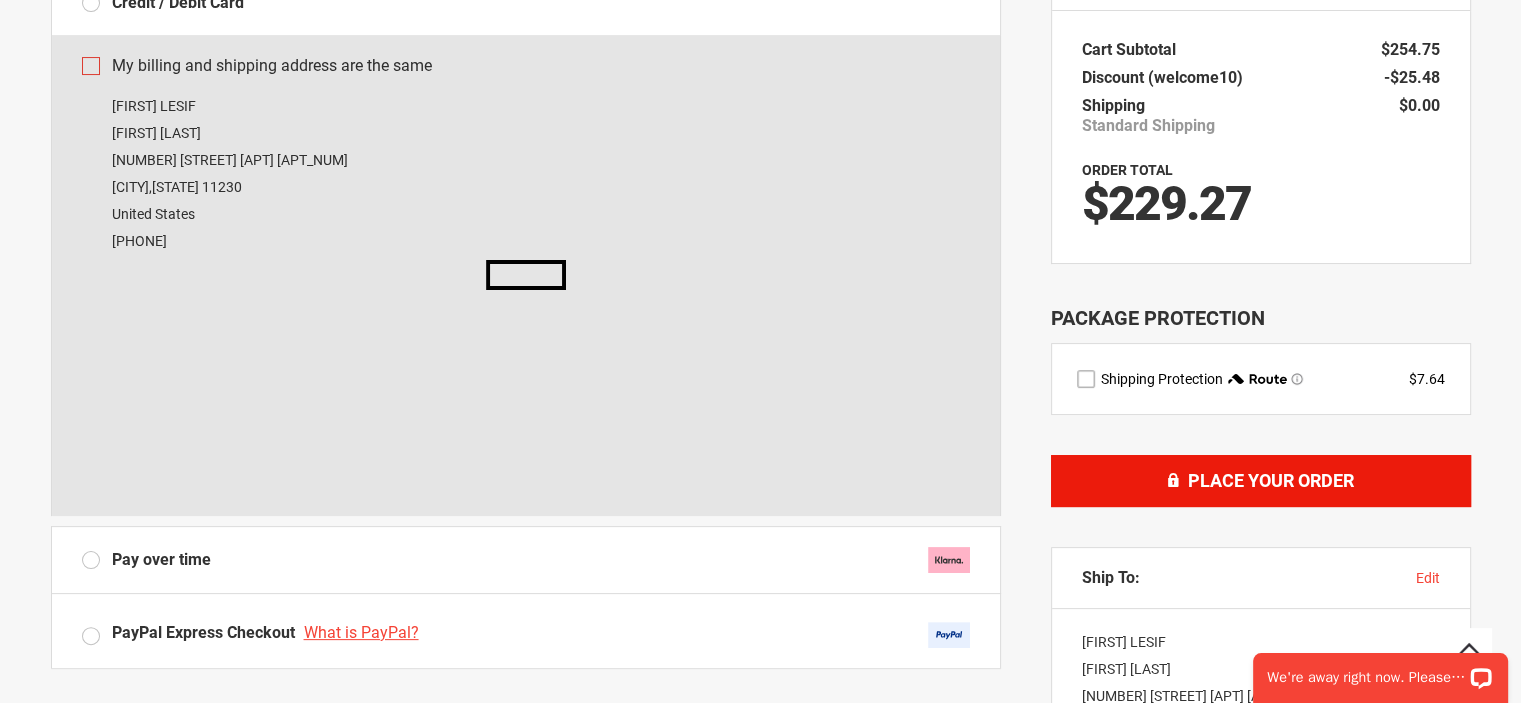 scroll, scrollTop: 200, scrollLeft: 0, axis: vertical 